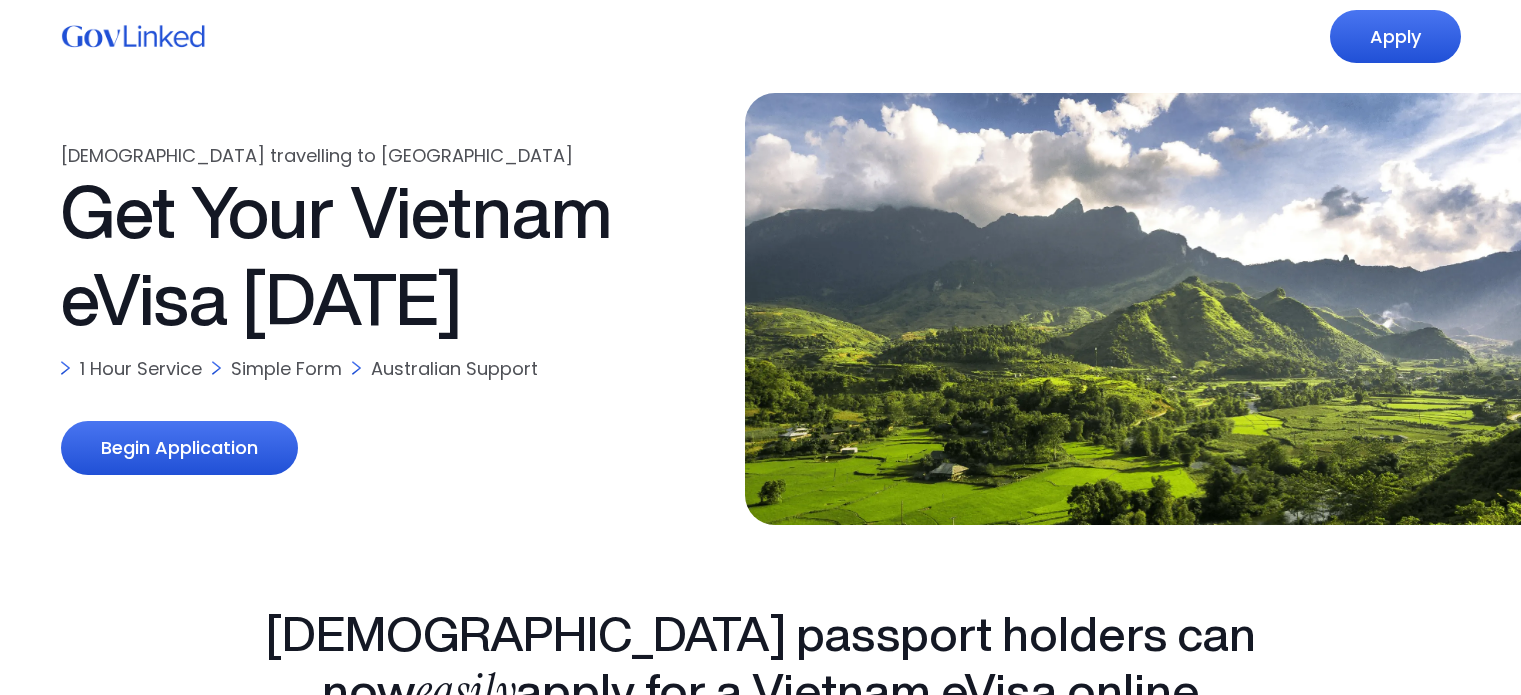 scroll, scrollTop: 0, scrollLeft: 0, axis: both 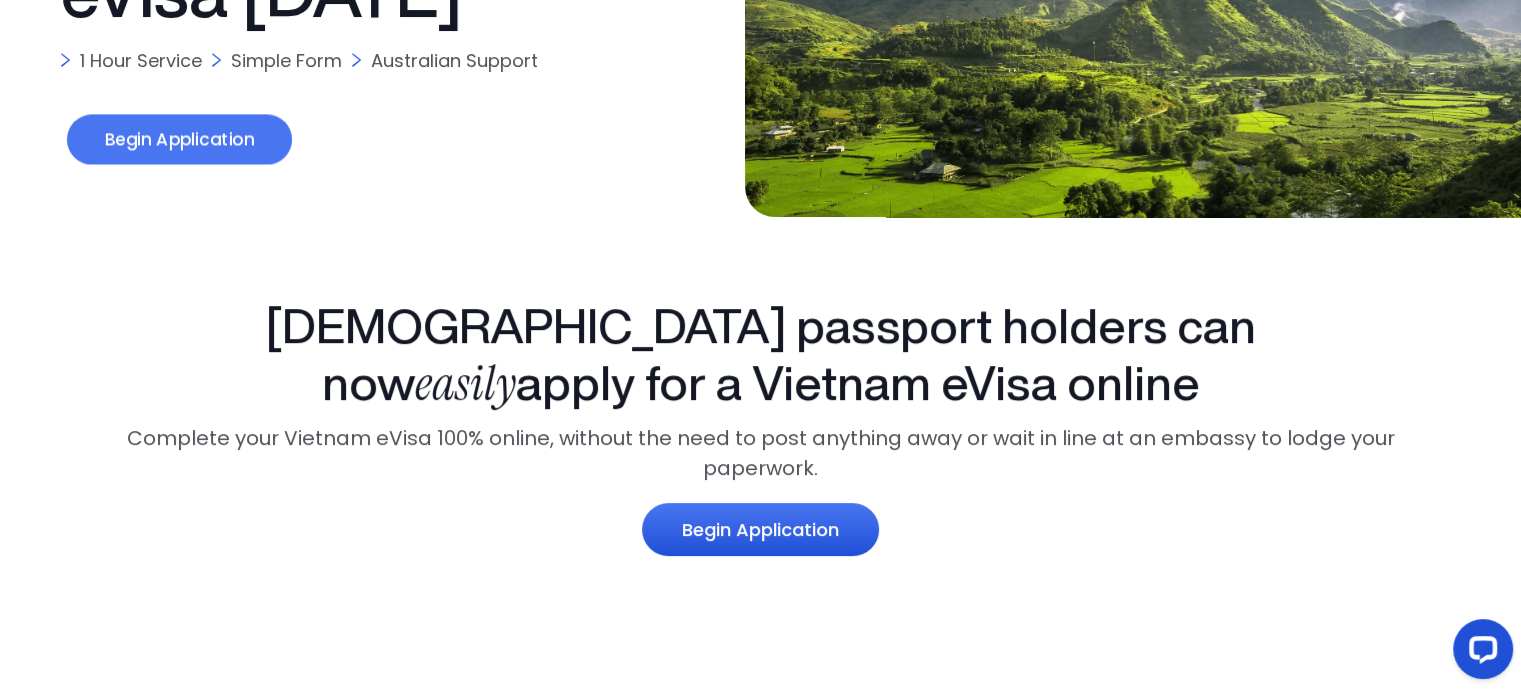 click on "Begin Application" at bounding box center [178, 140] 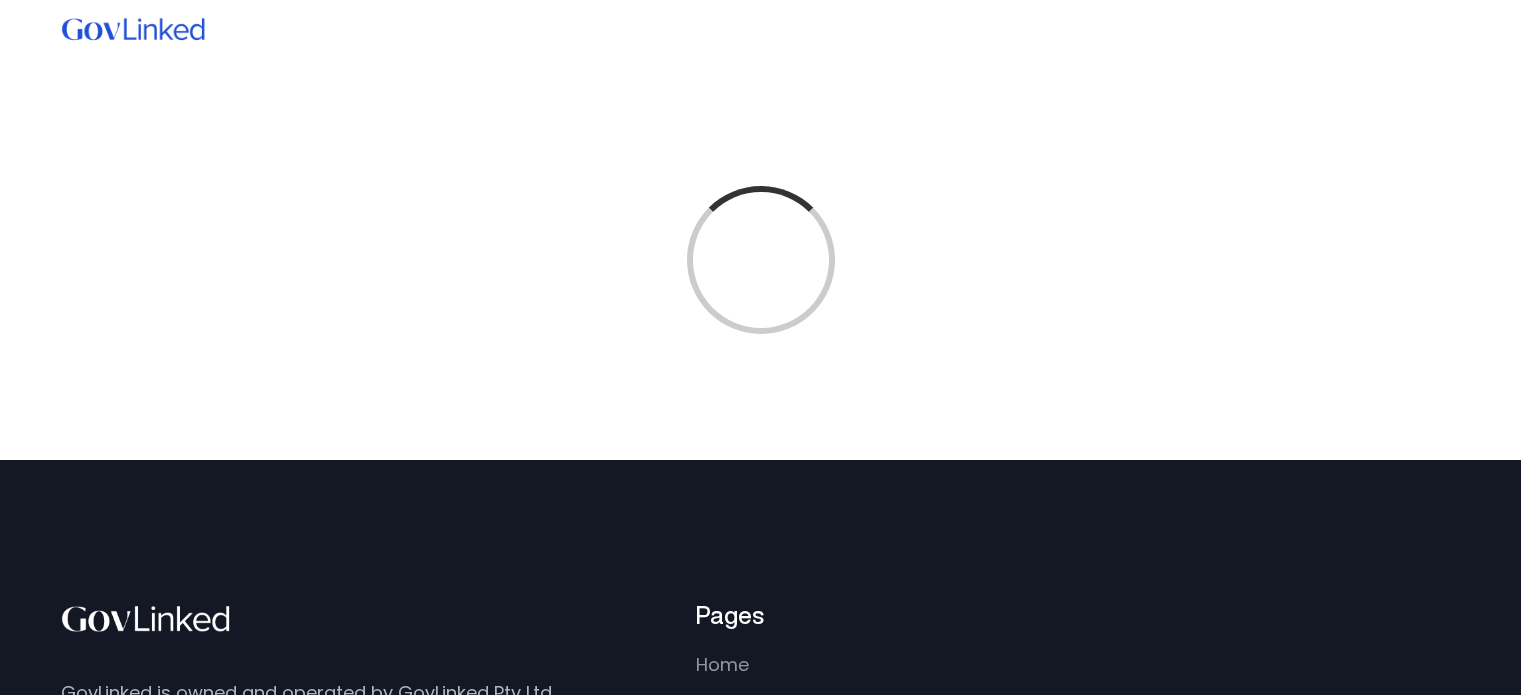 scroll, scrollTop: 0, scrollLeft: 0, axis: both 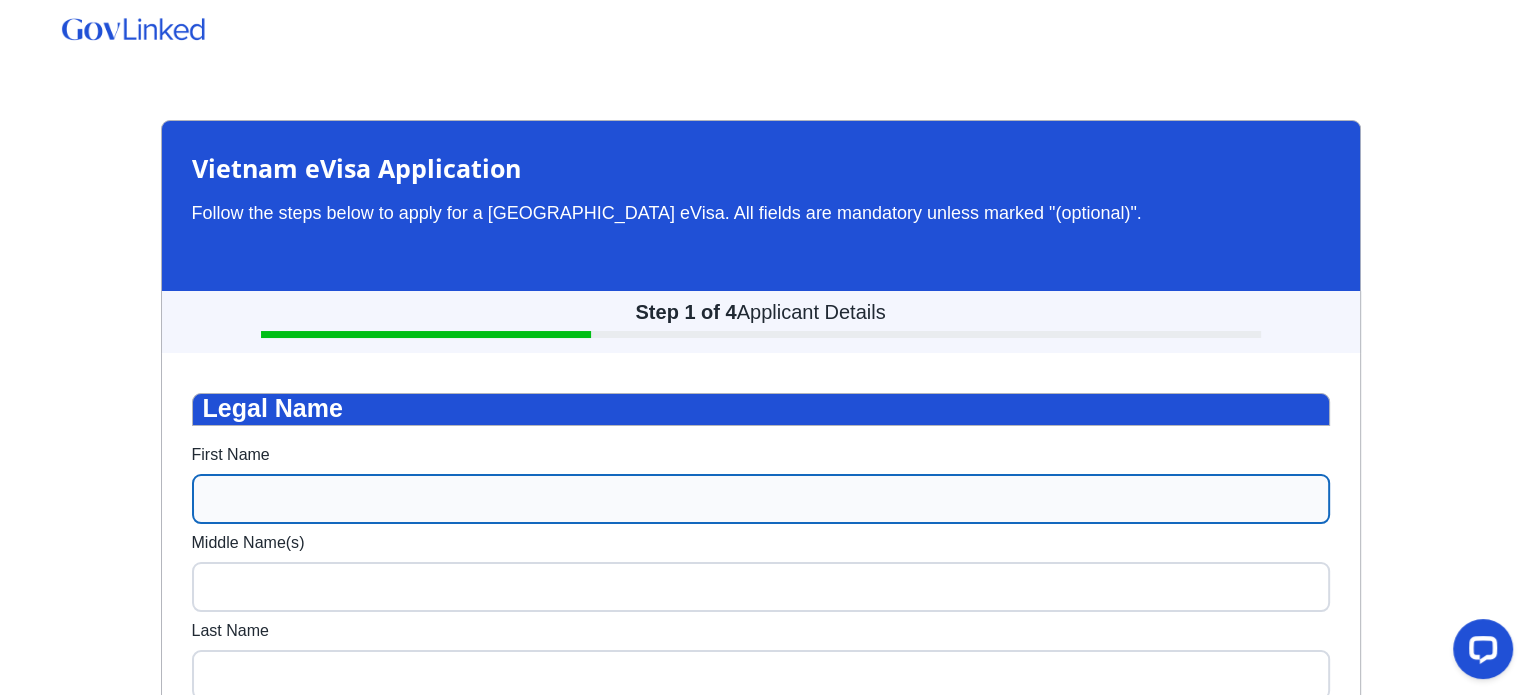click on "First Name" at bounding box center [761, 499] 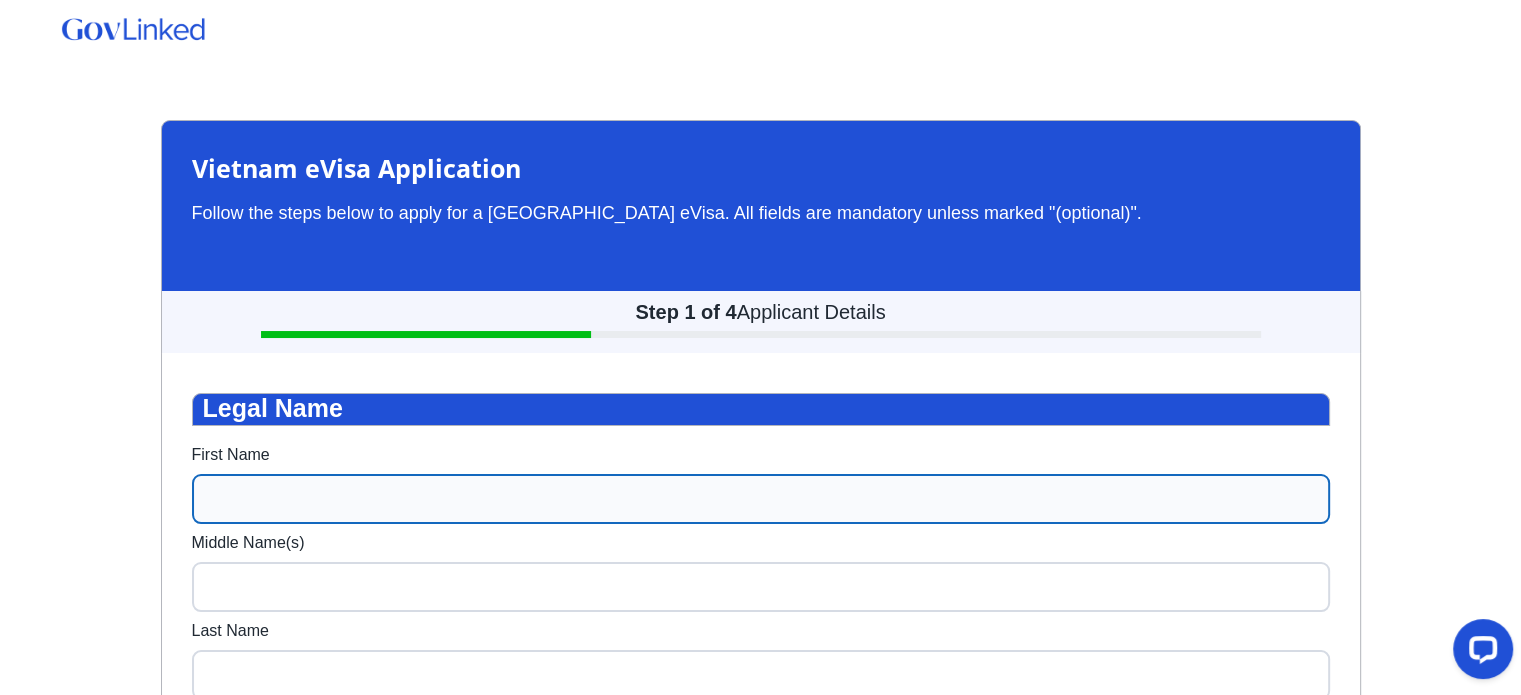 type on "Raymond" 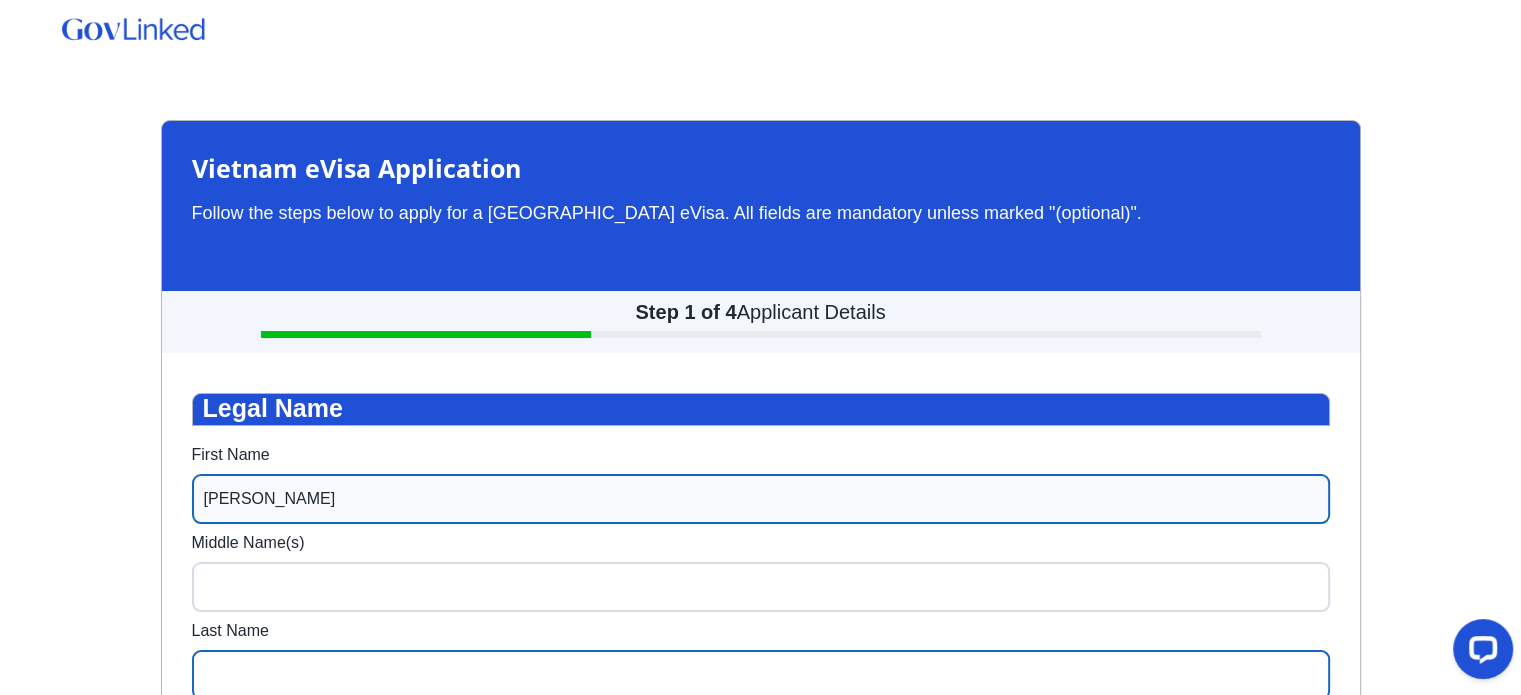 type on "Fraser" 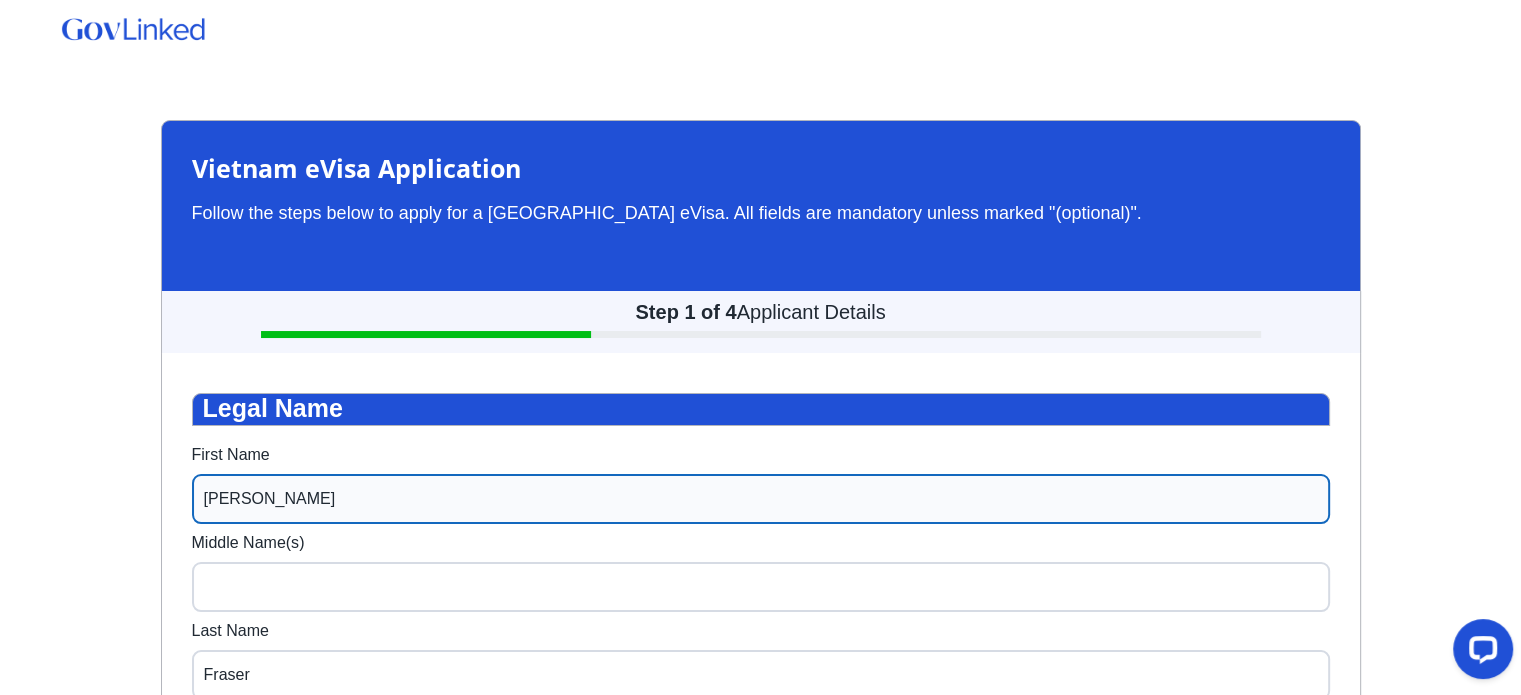 type on "raymond.fraser1@gmail.com" 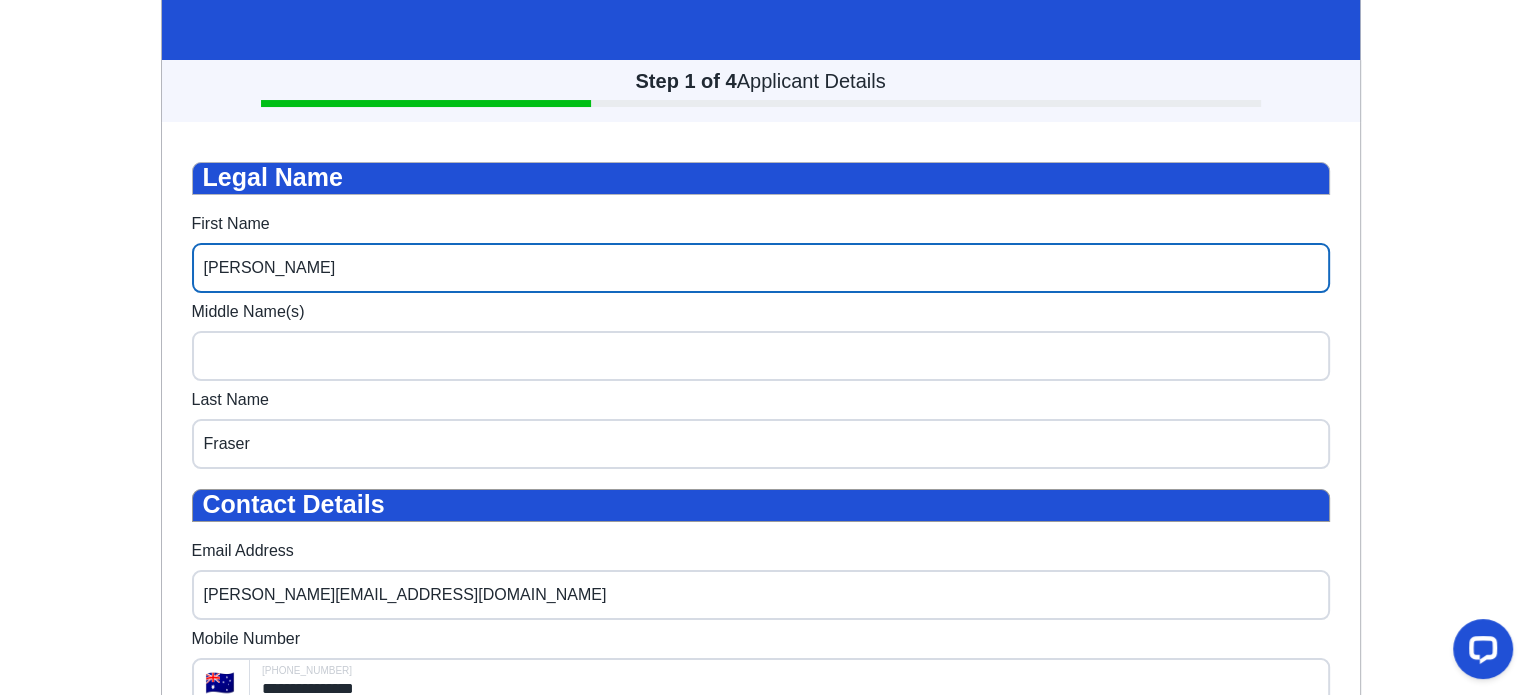 scroll, scrollTop: 233, scrollLeft: 0, axis: vertical 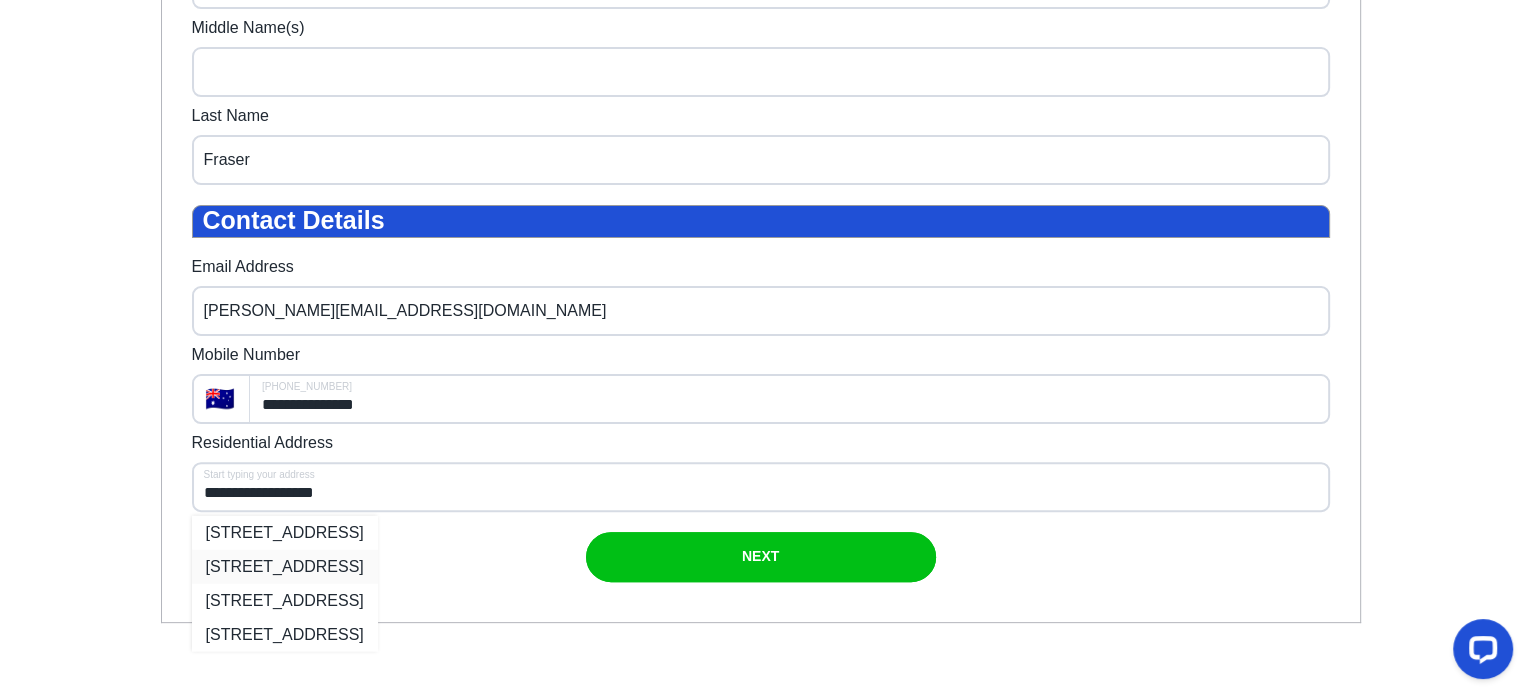 click on "4 Sun Orchid Drive, Chiton SA, Australia" at bounding box center [285, 566] 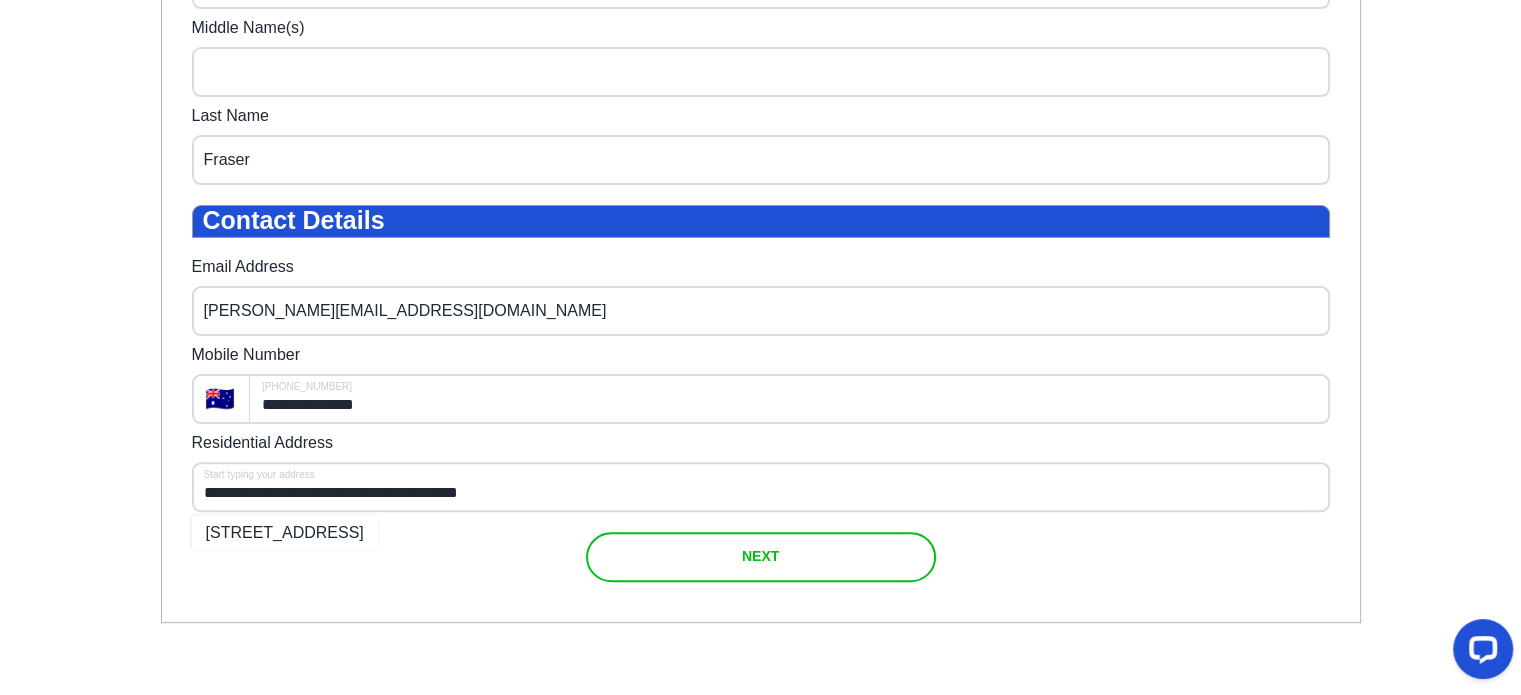 click on "NEXT" at bounding box center [760, 556] 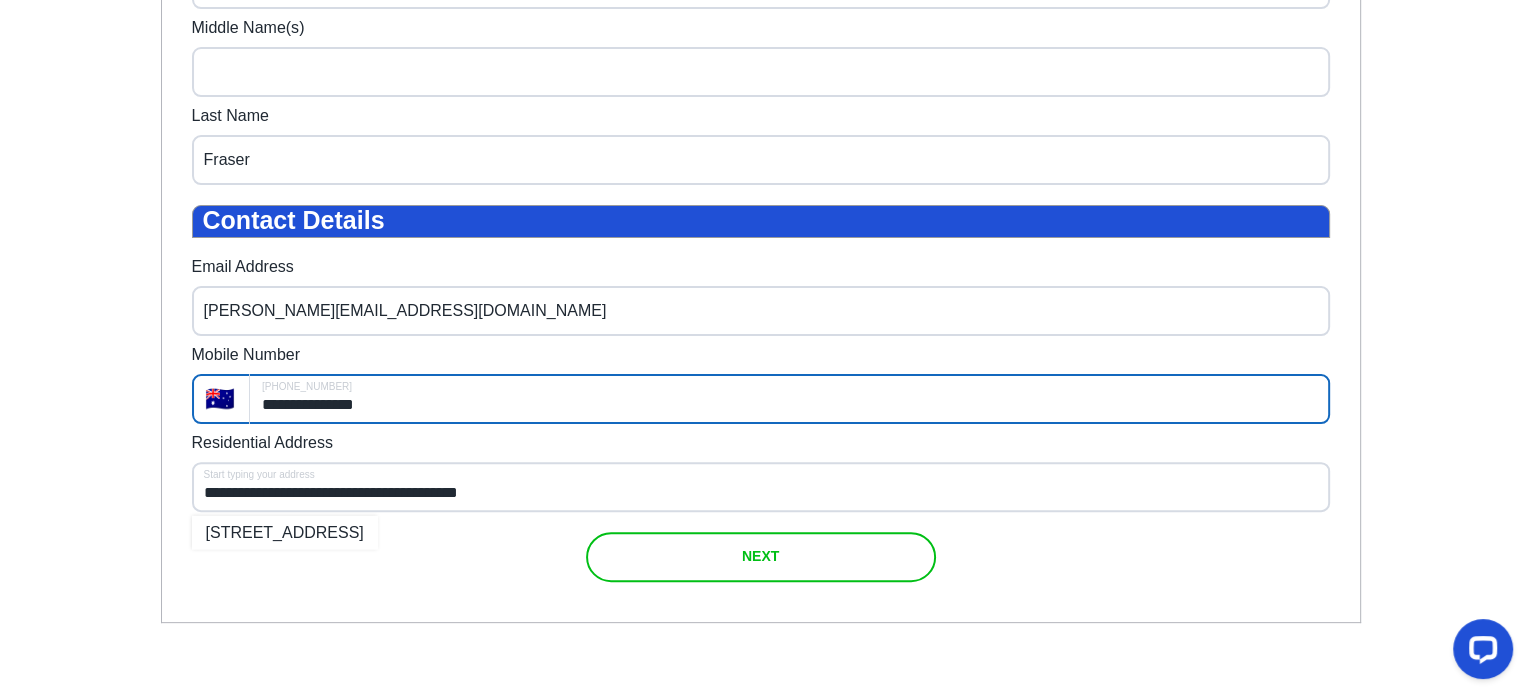 click on "NEXT" at bounding box center (760, 556) 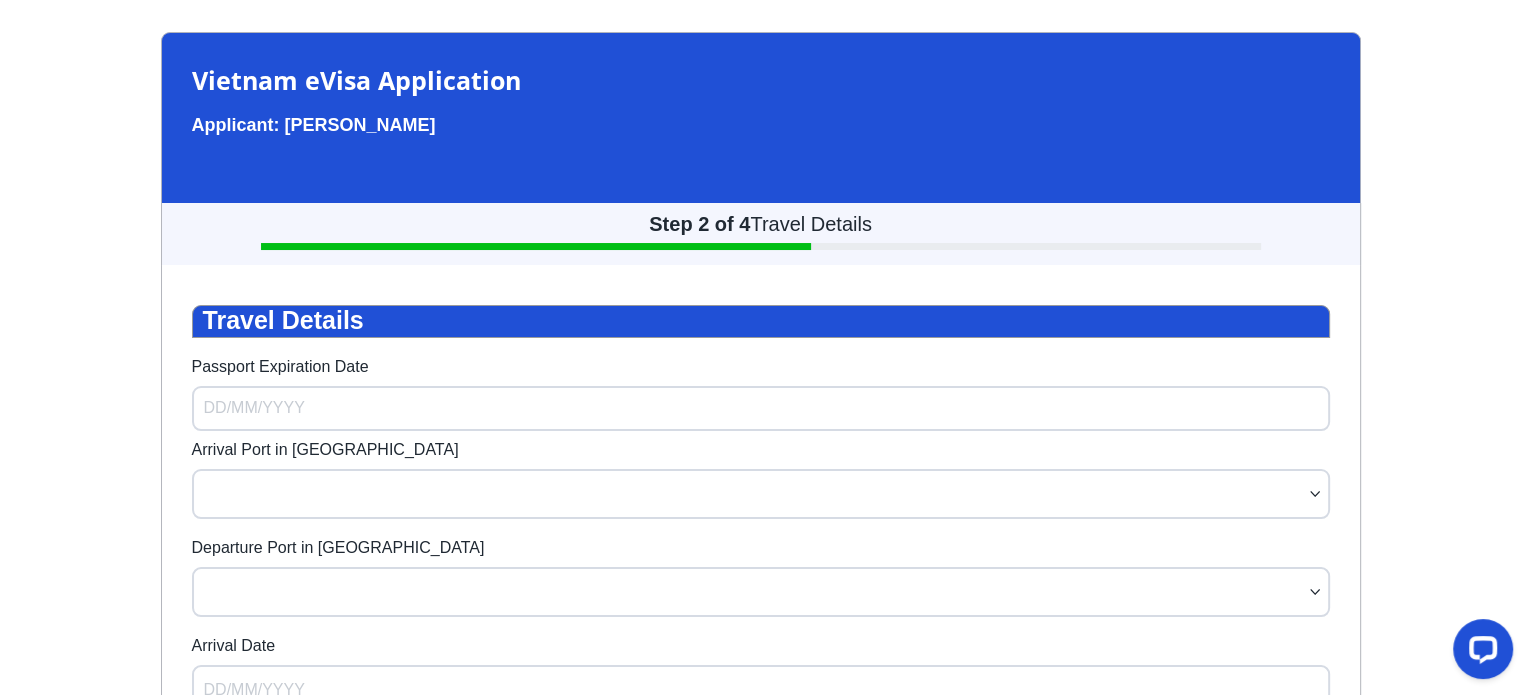 scroll, scrollTop: 60, scrollLeft: 0, axis: vertical 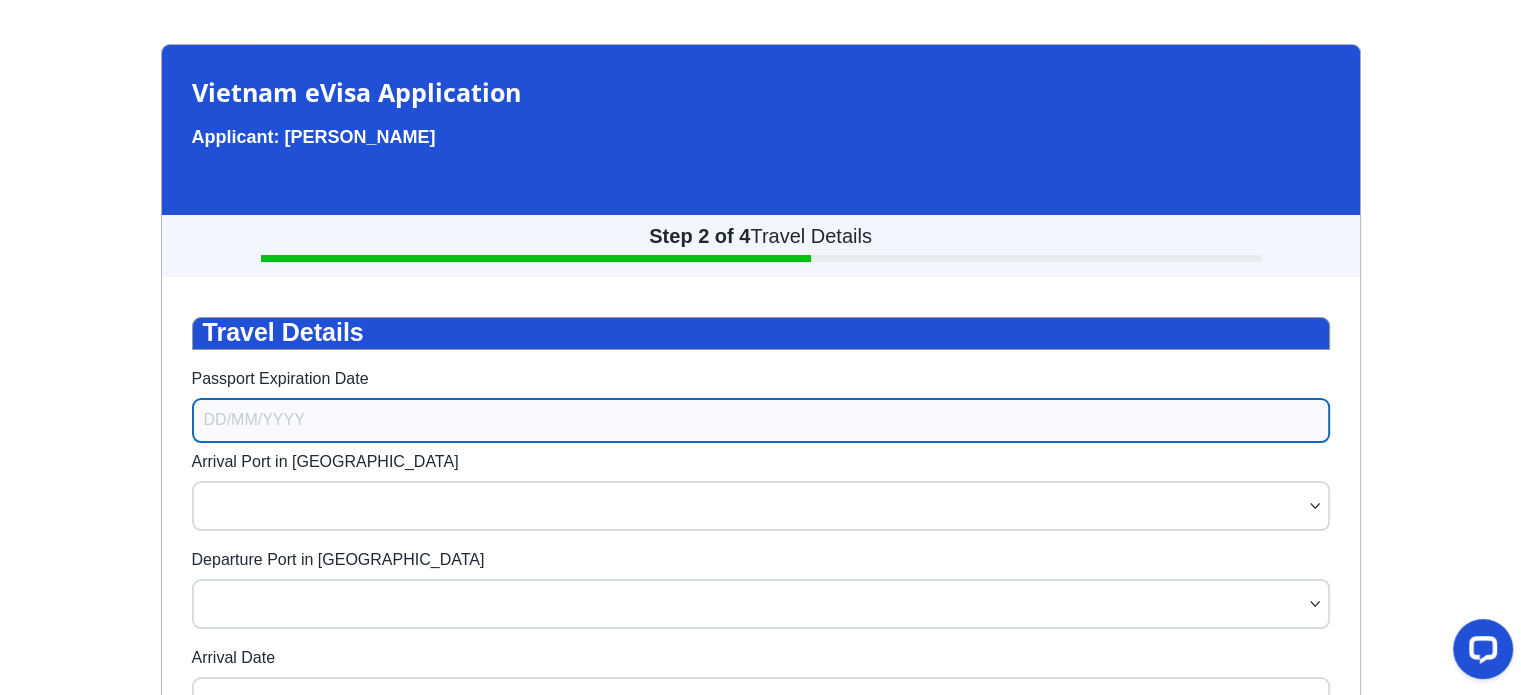 select on "6" 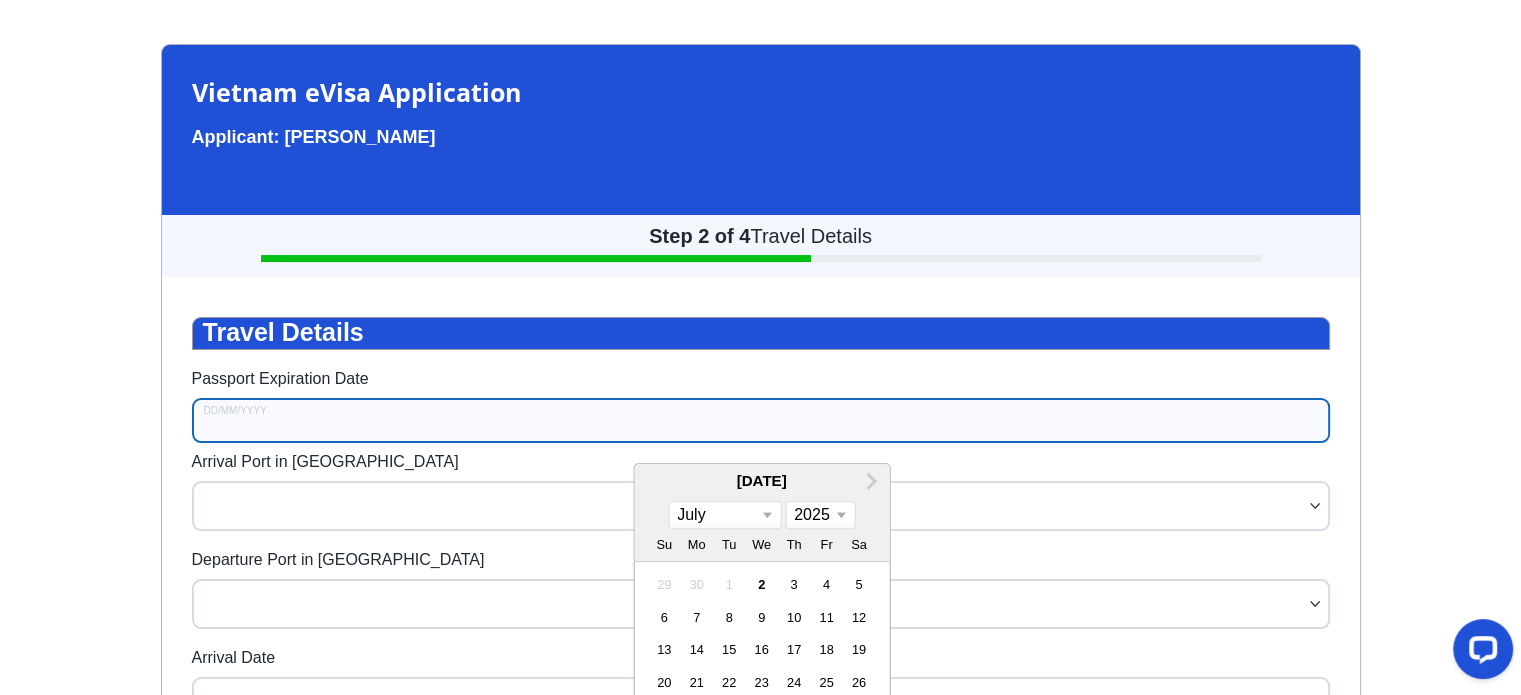 click on "Passport Expiration Date" at bounding box center (761, 420) 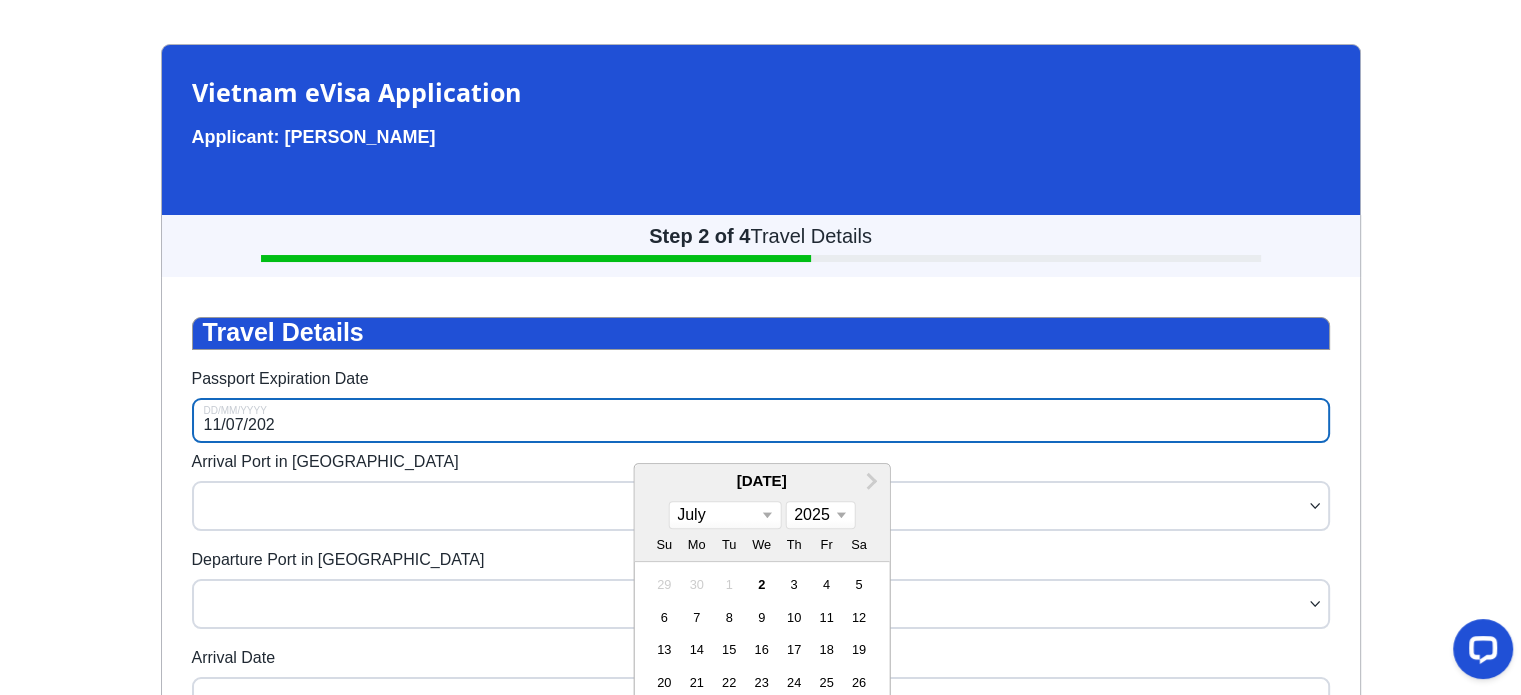 type on "11/07/2027" 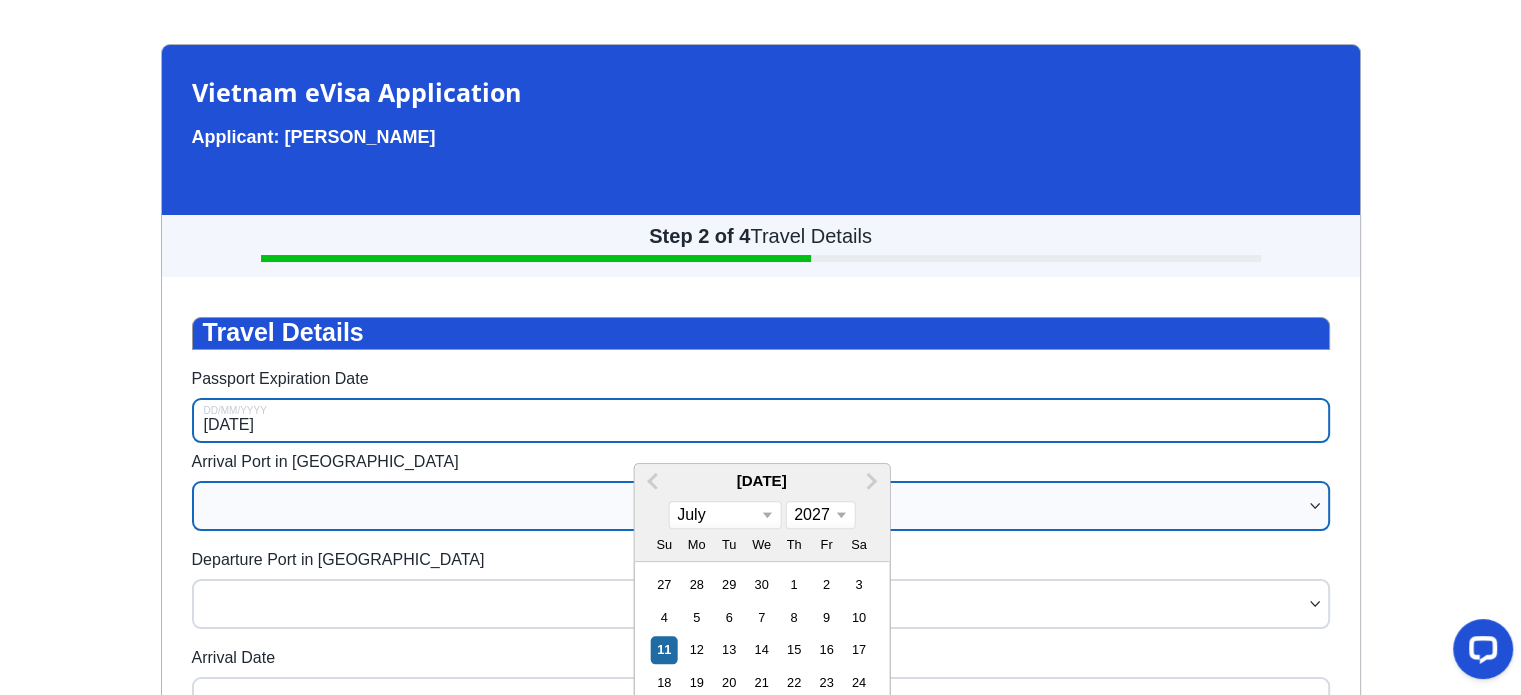 type on "11/07/2027" 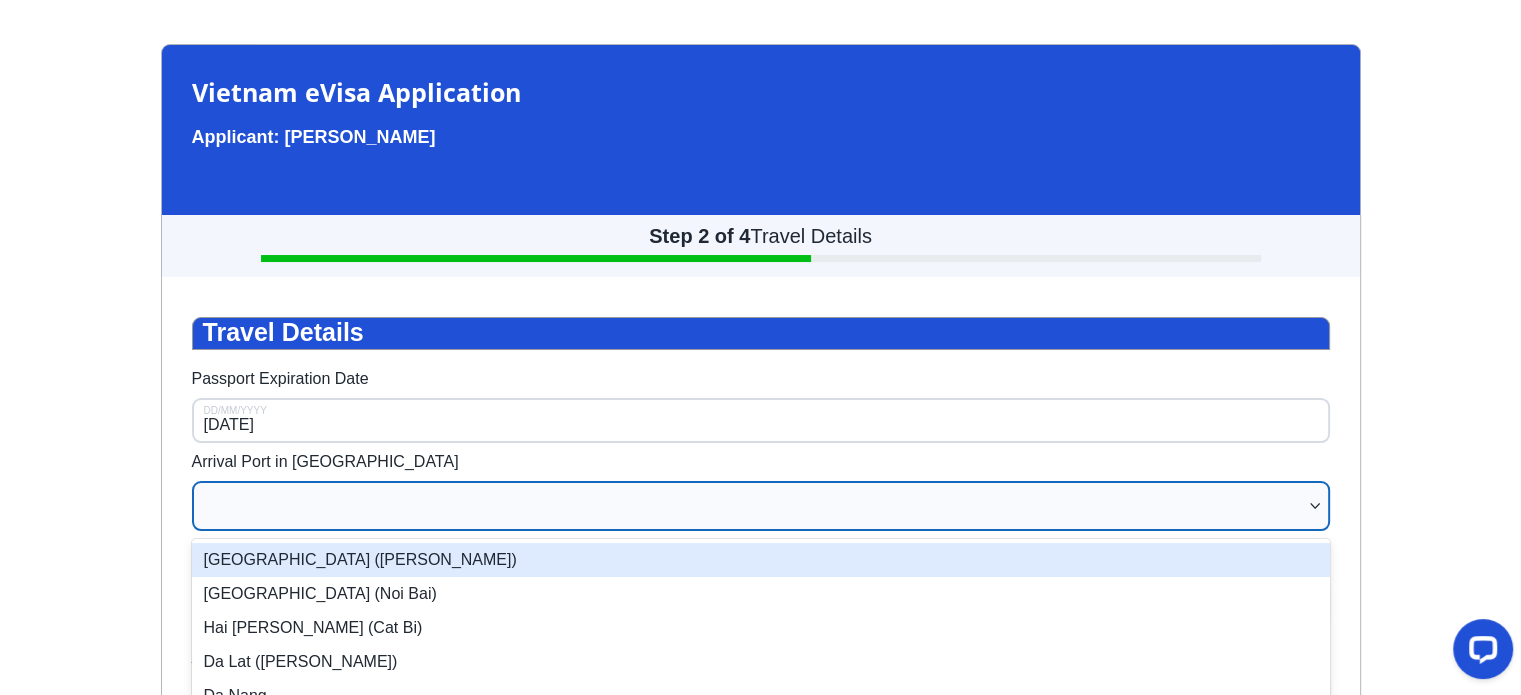 click at bounding box center (761, 506) 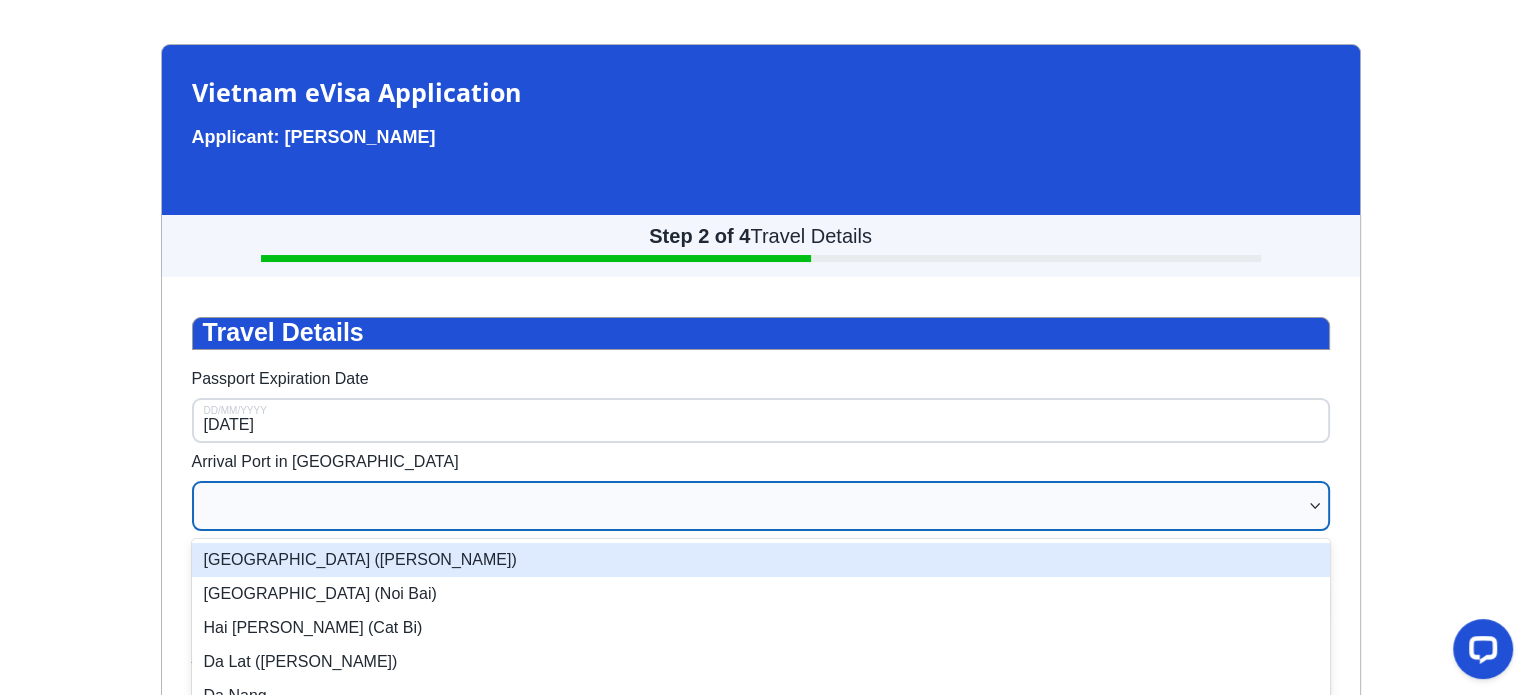 click on "Ho Chi Minh City (Tan Son Nhat)" at bounding box center (761, 560) 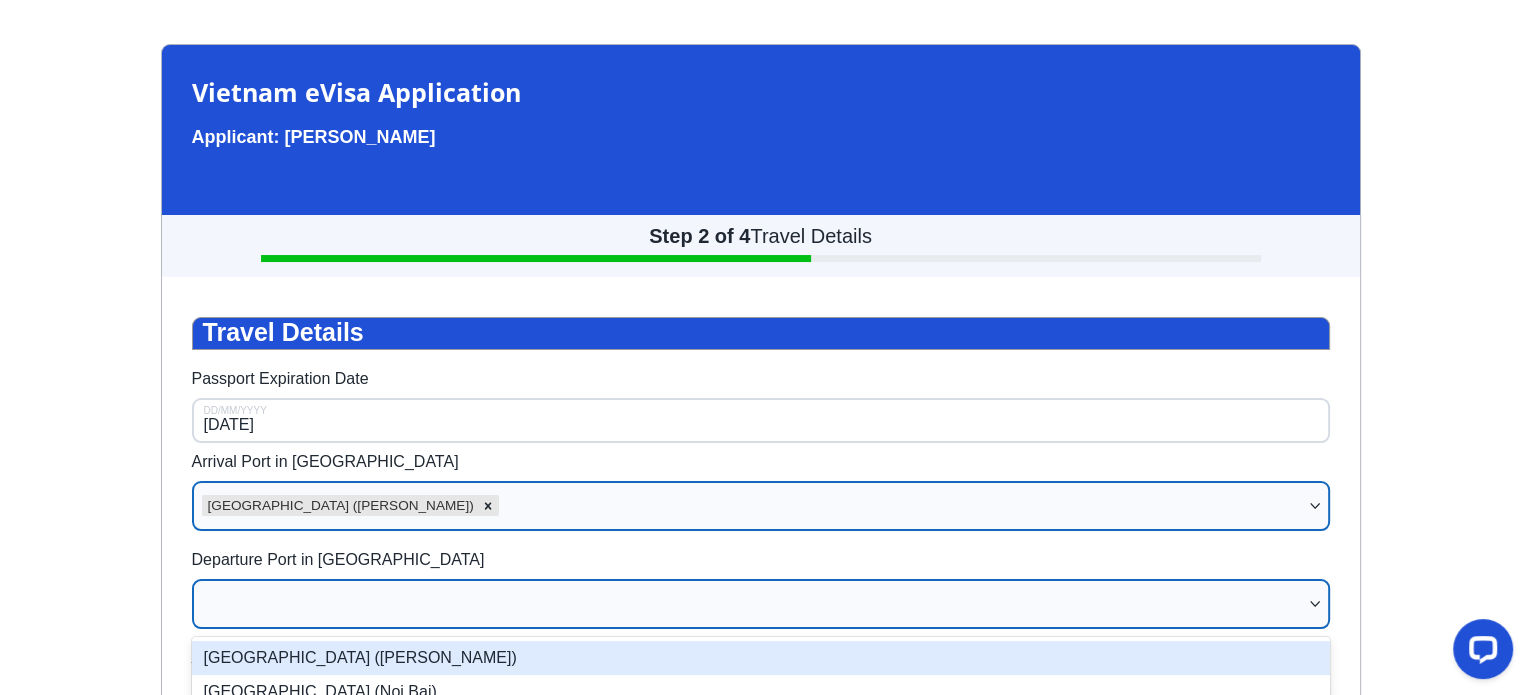 click at bounding box center [761, 604] 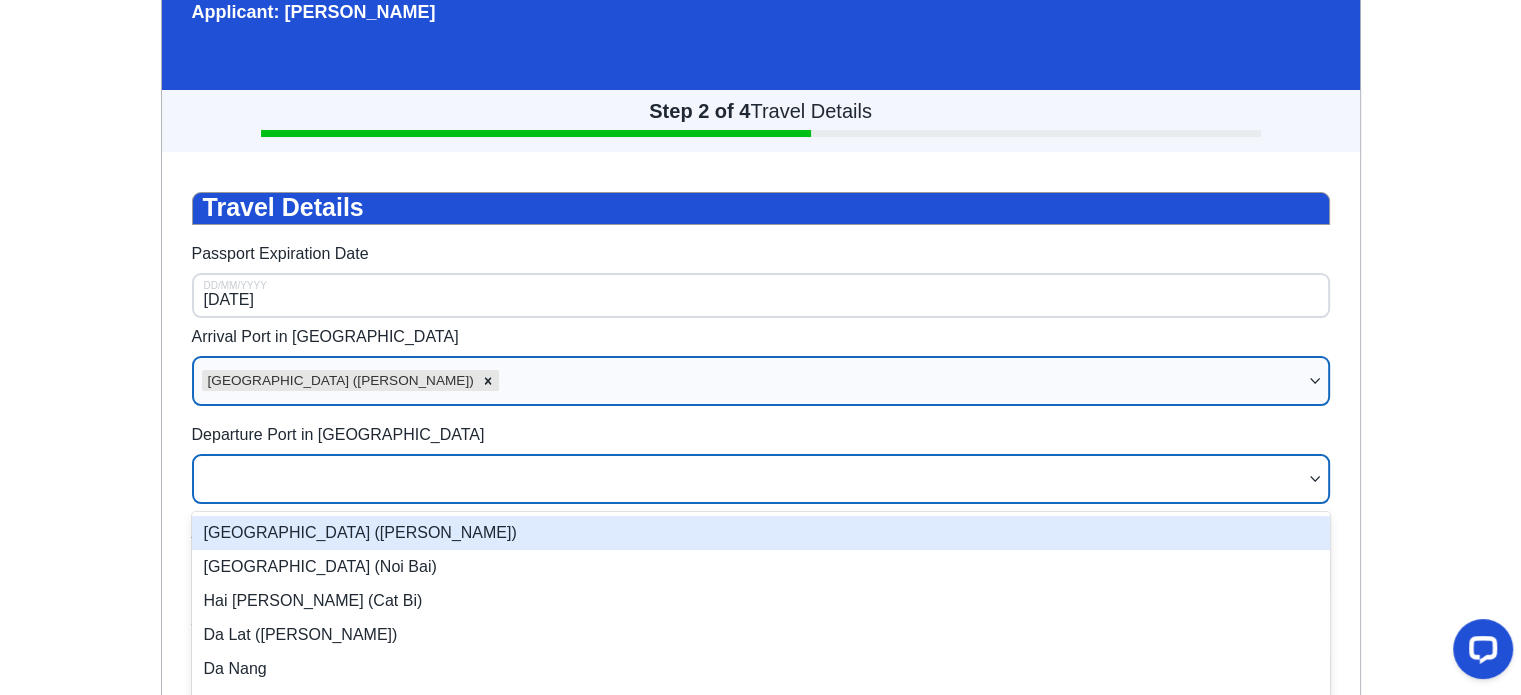 scroll, scrollTop: 190, scrollLeft: 0, axis: vertical 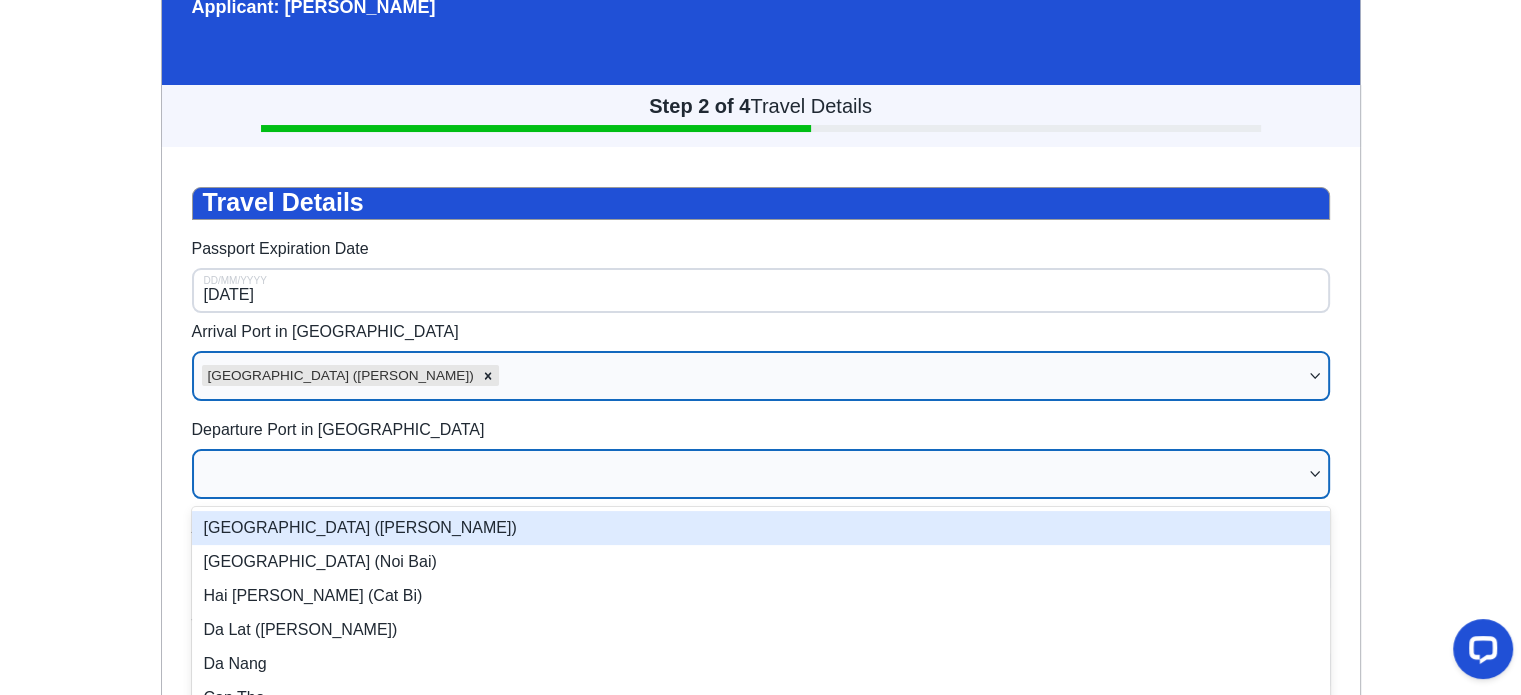 click on "Ho Chi Minh City (Tan Son Nhat)" at bounding box center [761, 528] 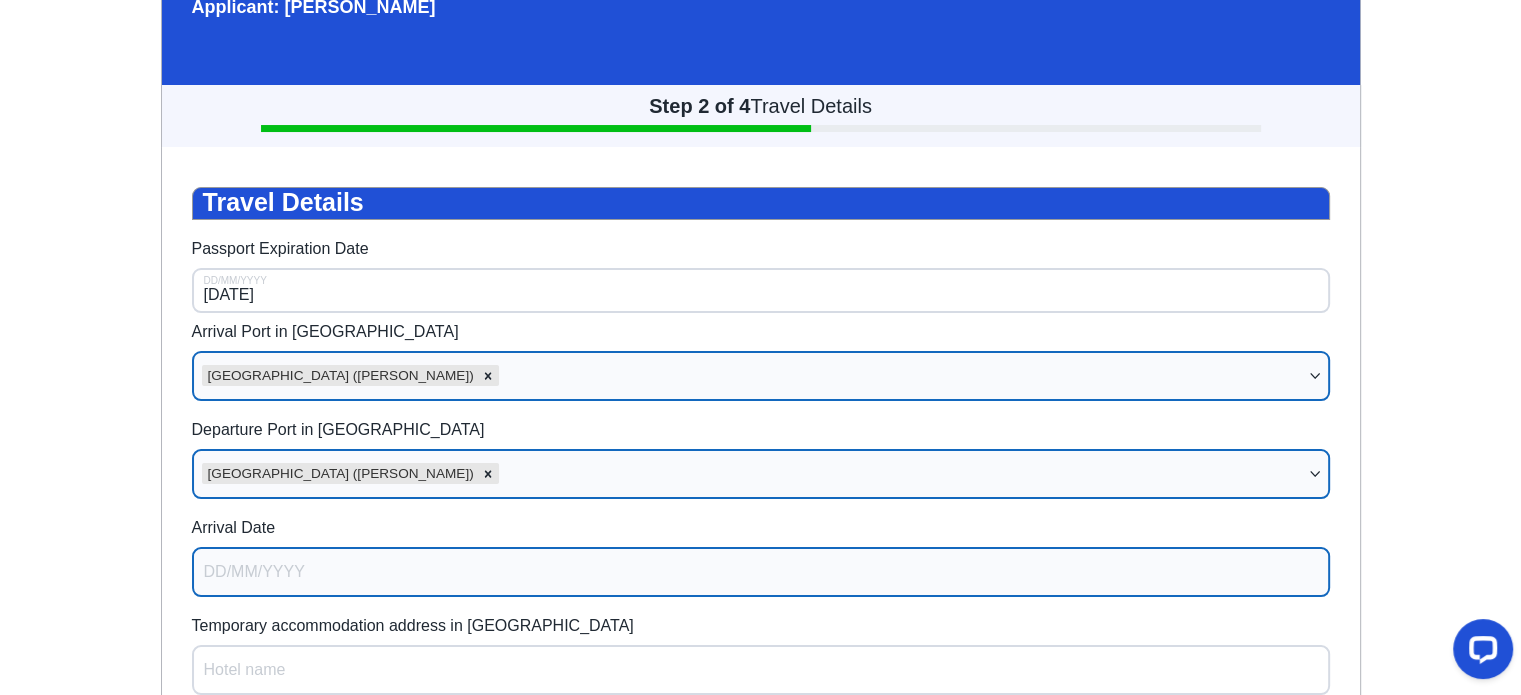 select on "6" 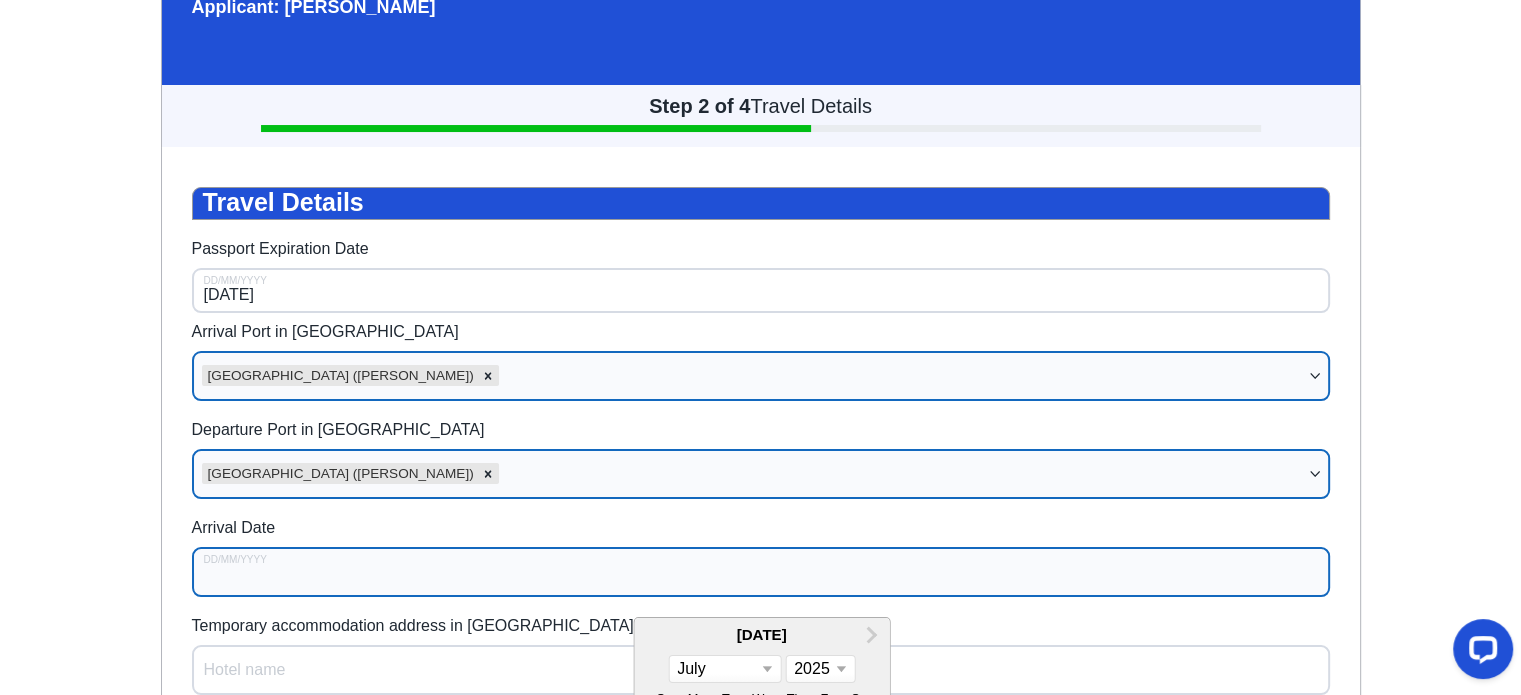 click on "Arrival Date" at bounding box center [761, 572] 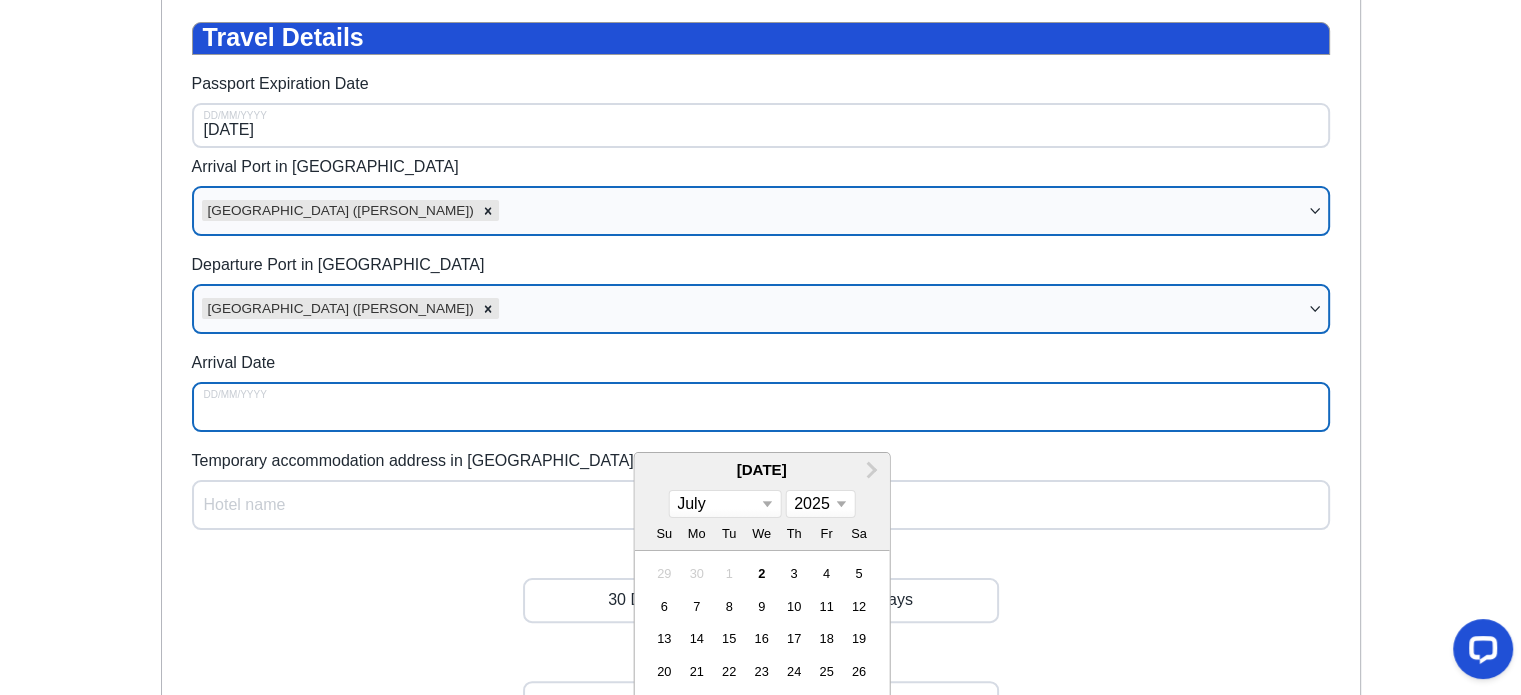 scroll, scrollTop: 357, scrollLeft: 0, axis: vertical 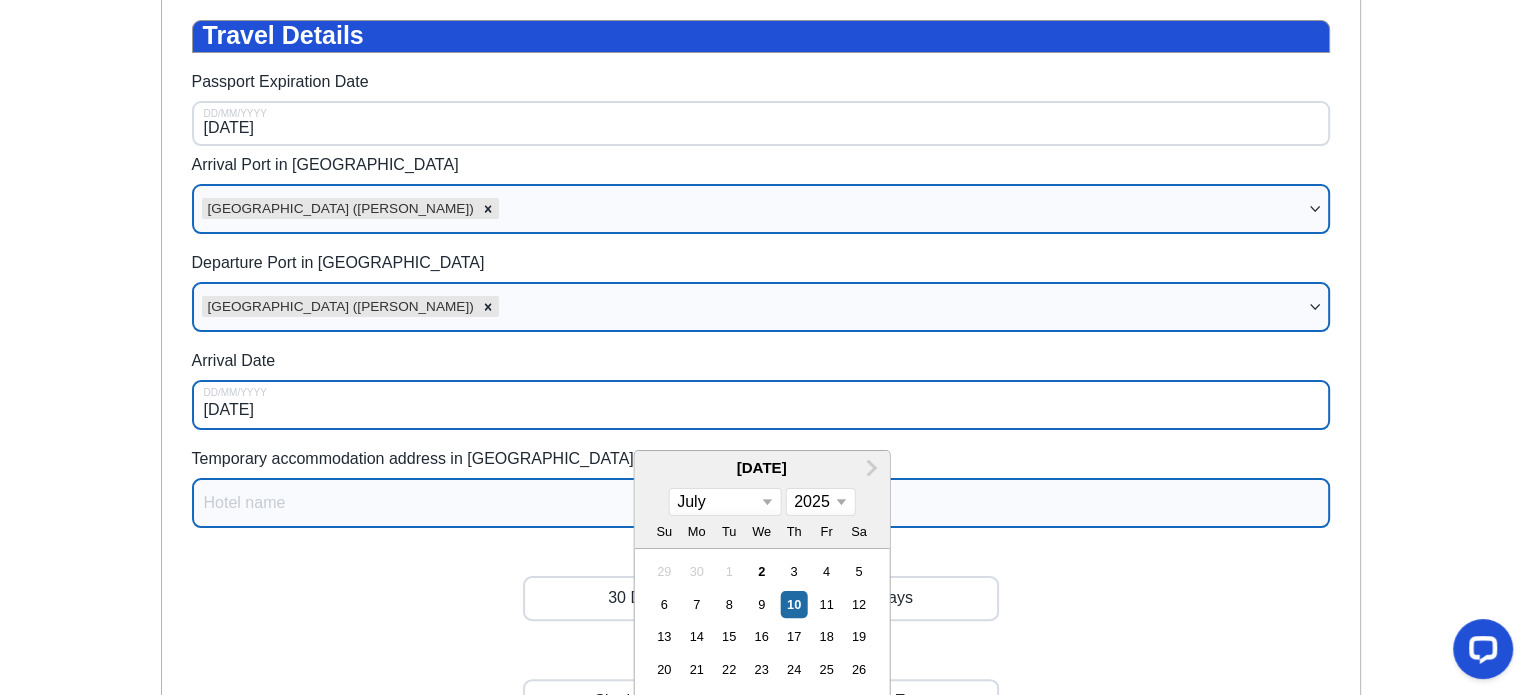 type on "10/07/2025" 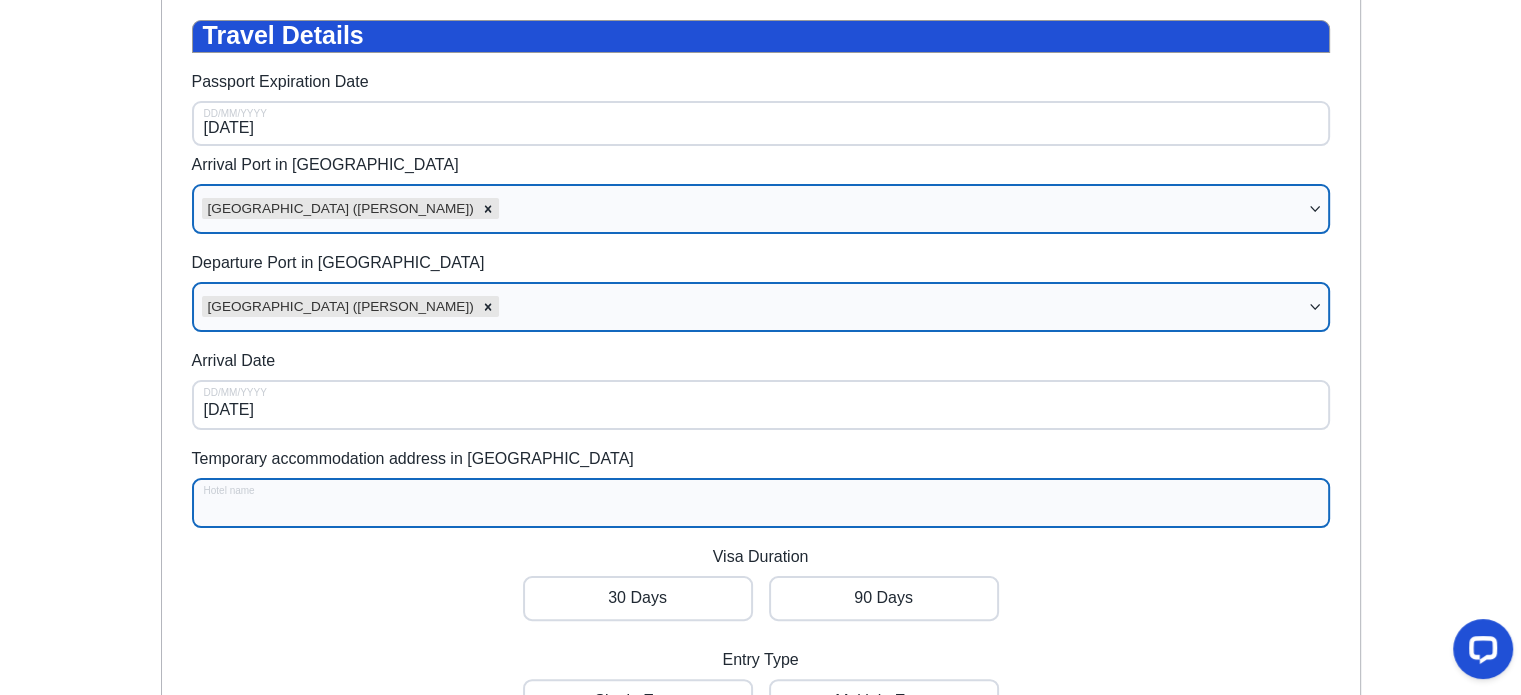 click on "Temporary accommodation address in Vietnam" at bounding box center (761, 503) 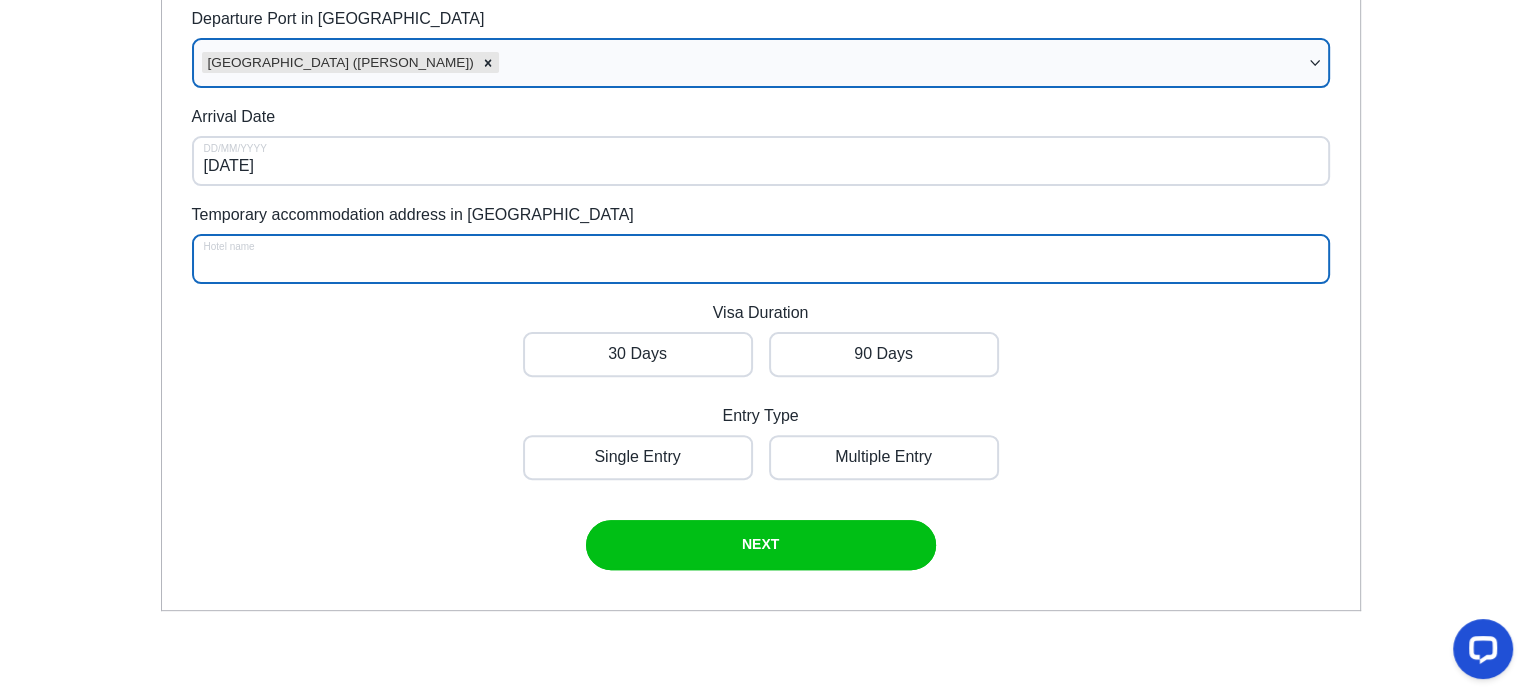 scroll, scrollTop: 599, scrollLeft: 0, axis: vertical 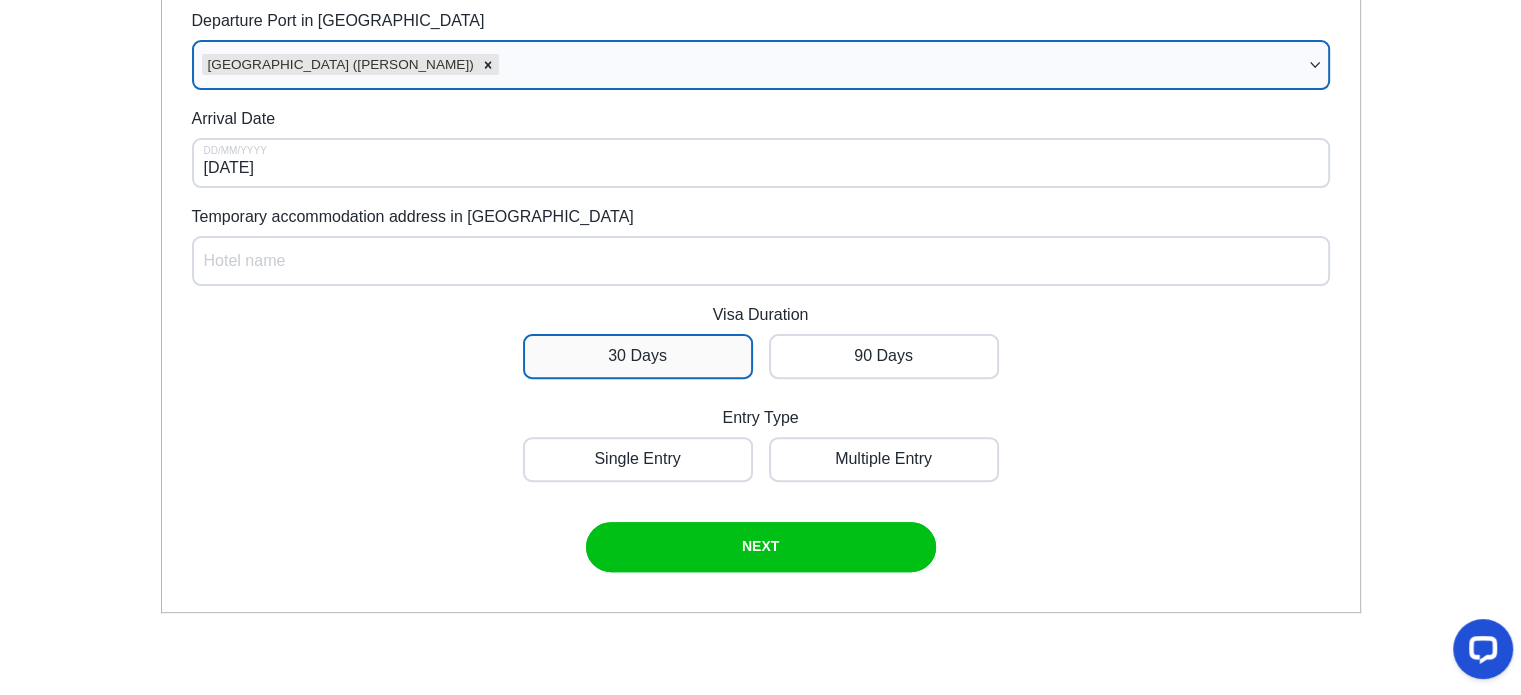 click at bounding box center (638, 356) 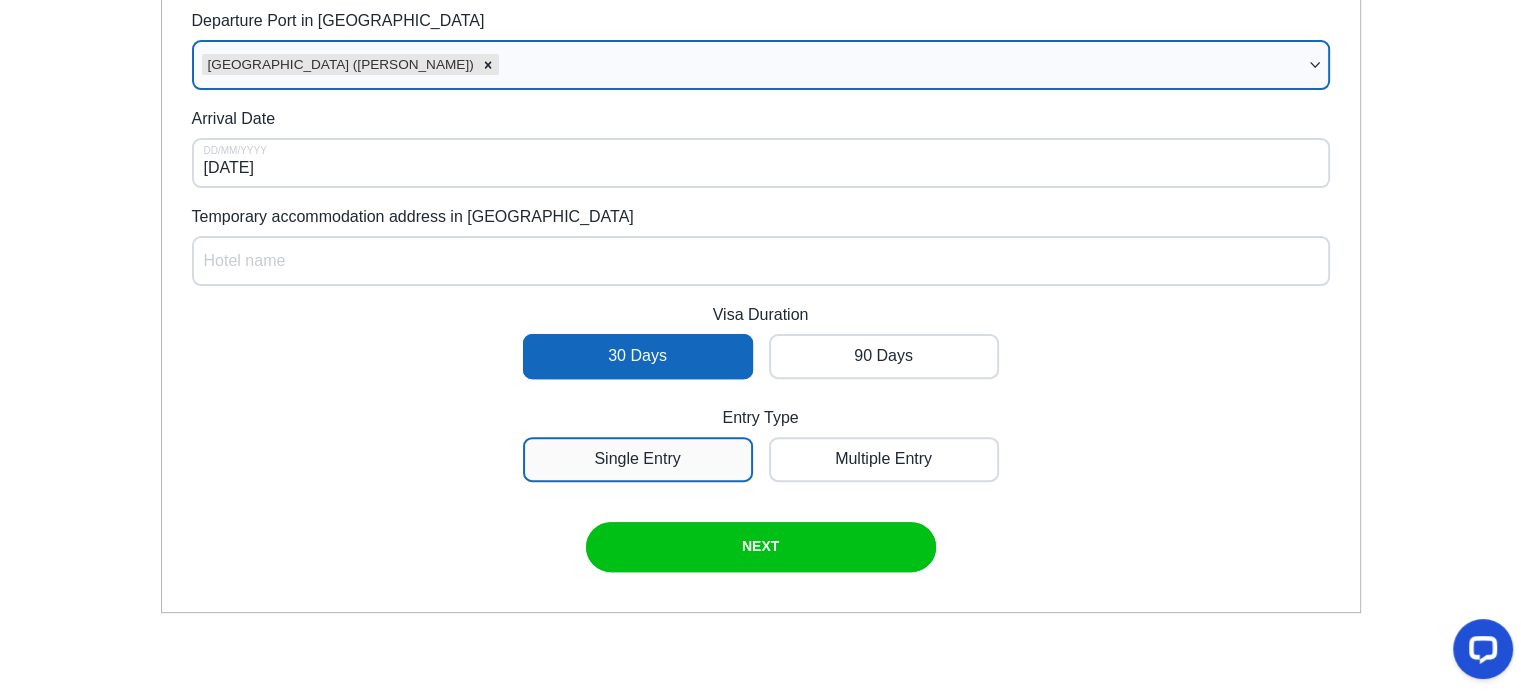 click at bounding box center [638, 459] 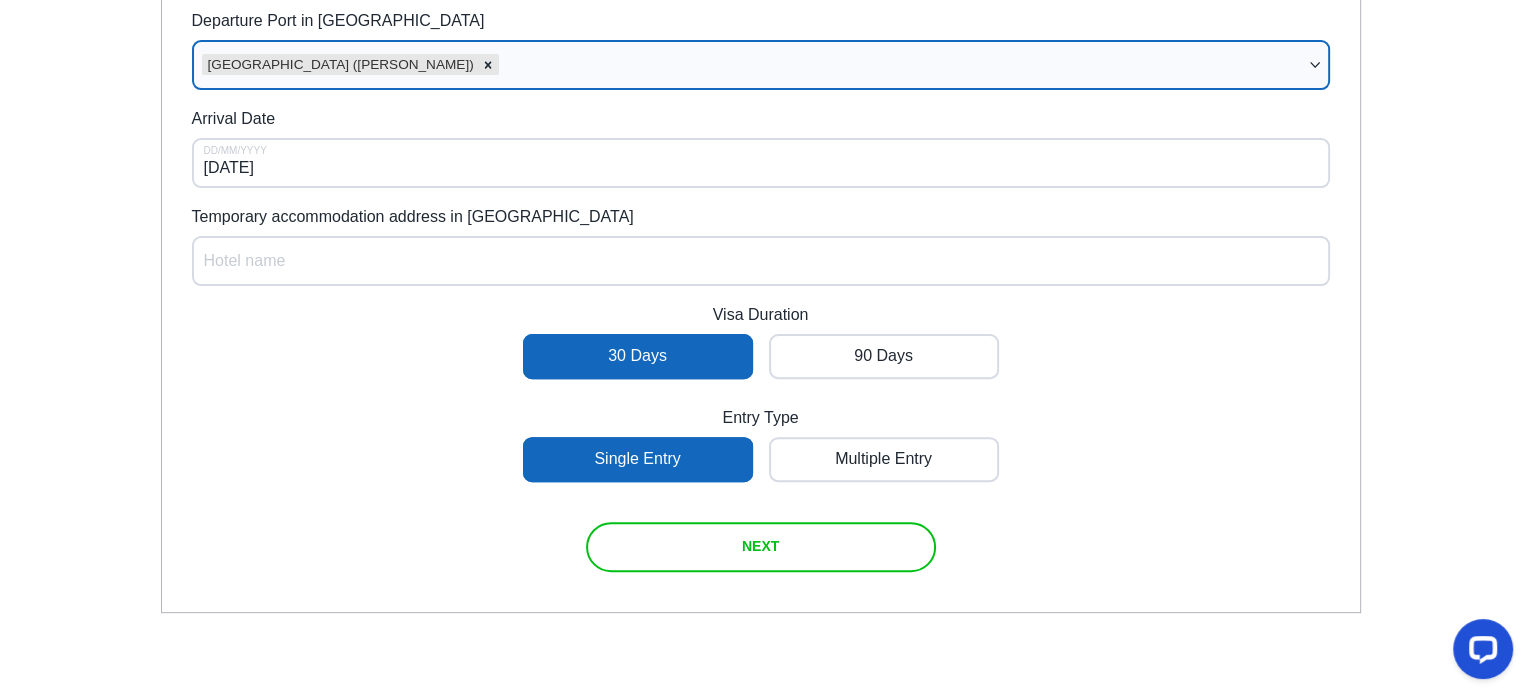 click on "NEXT" at bounding box center [760, 546] 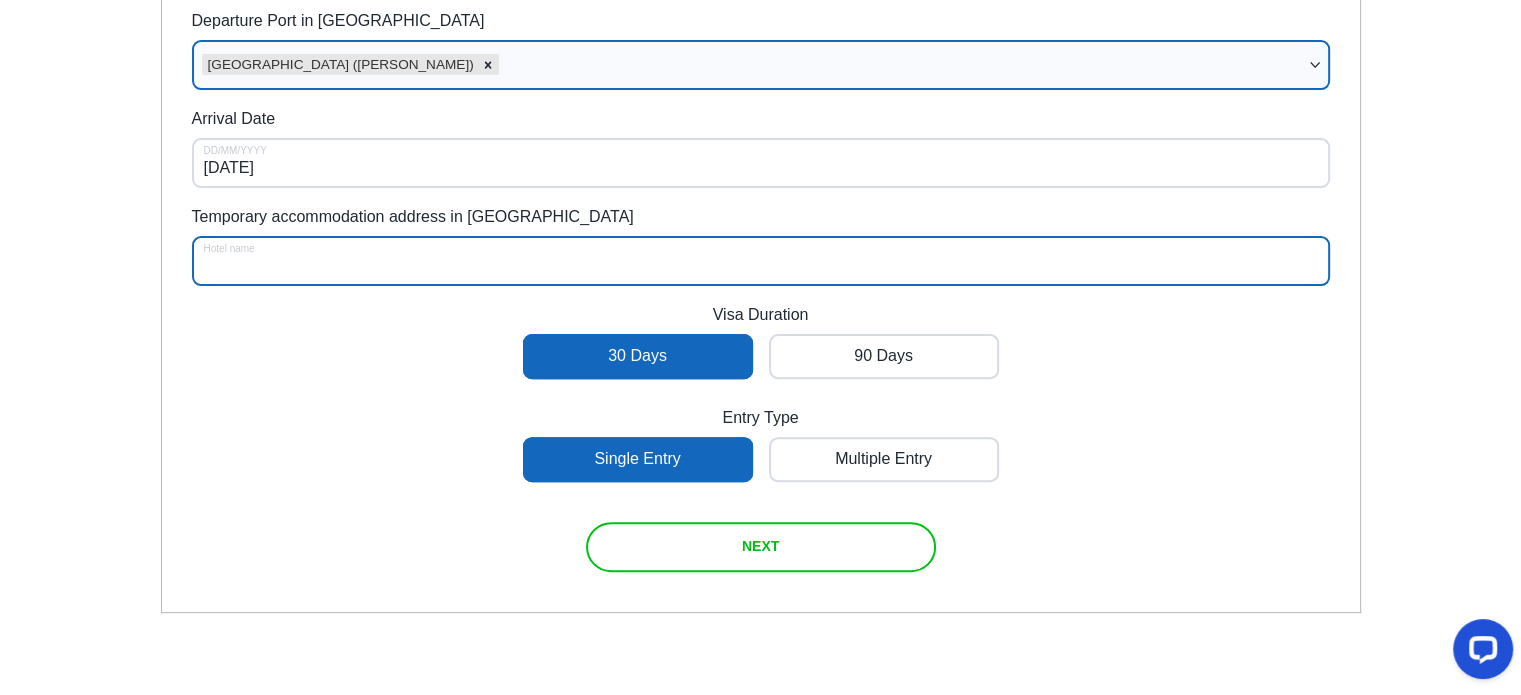 type on "W" 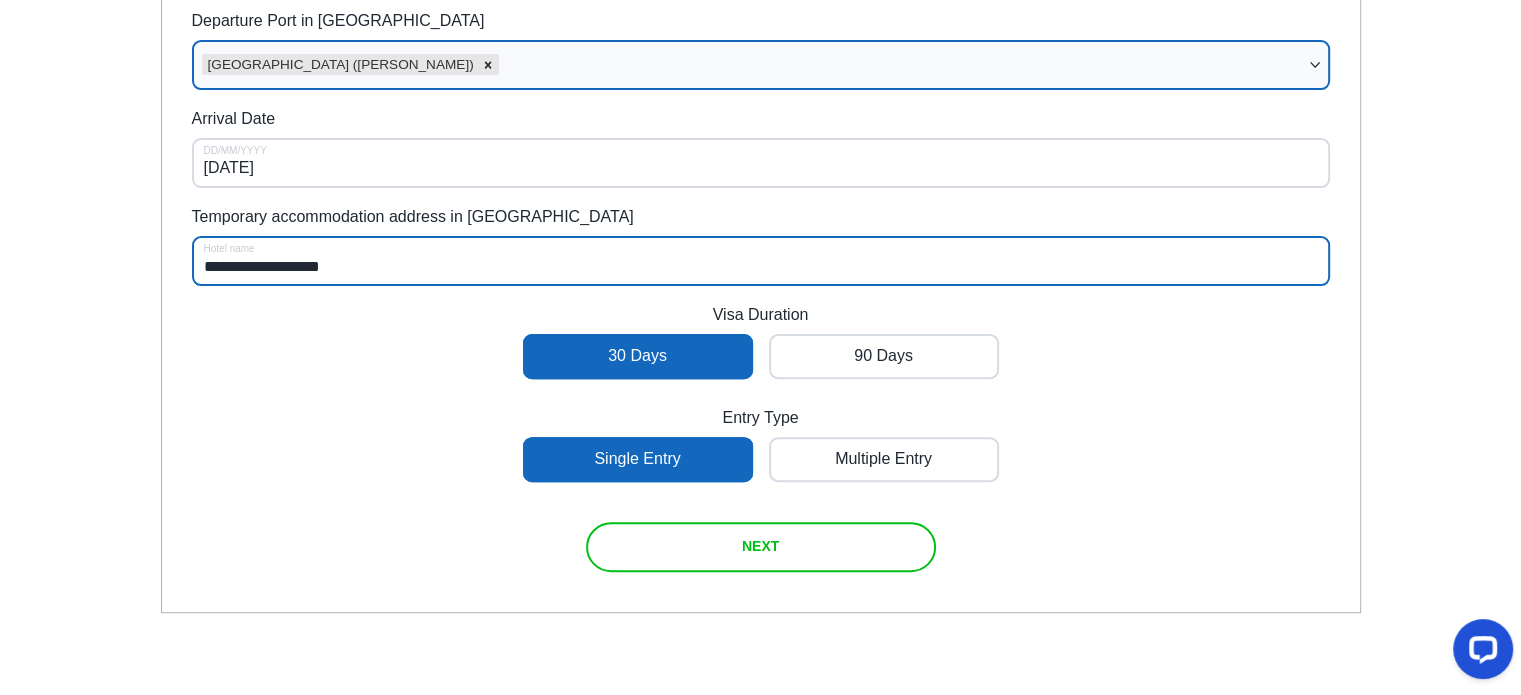 type on "**********" 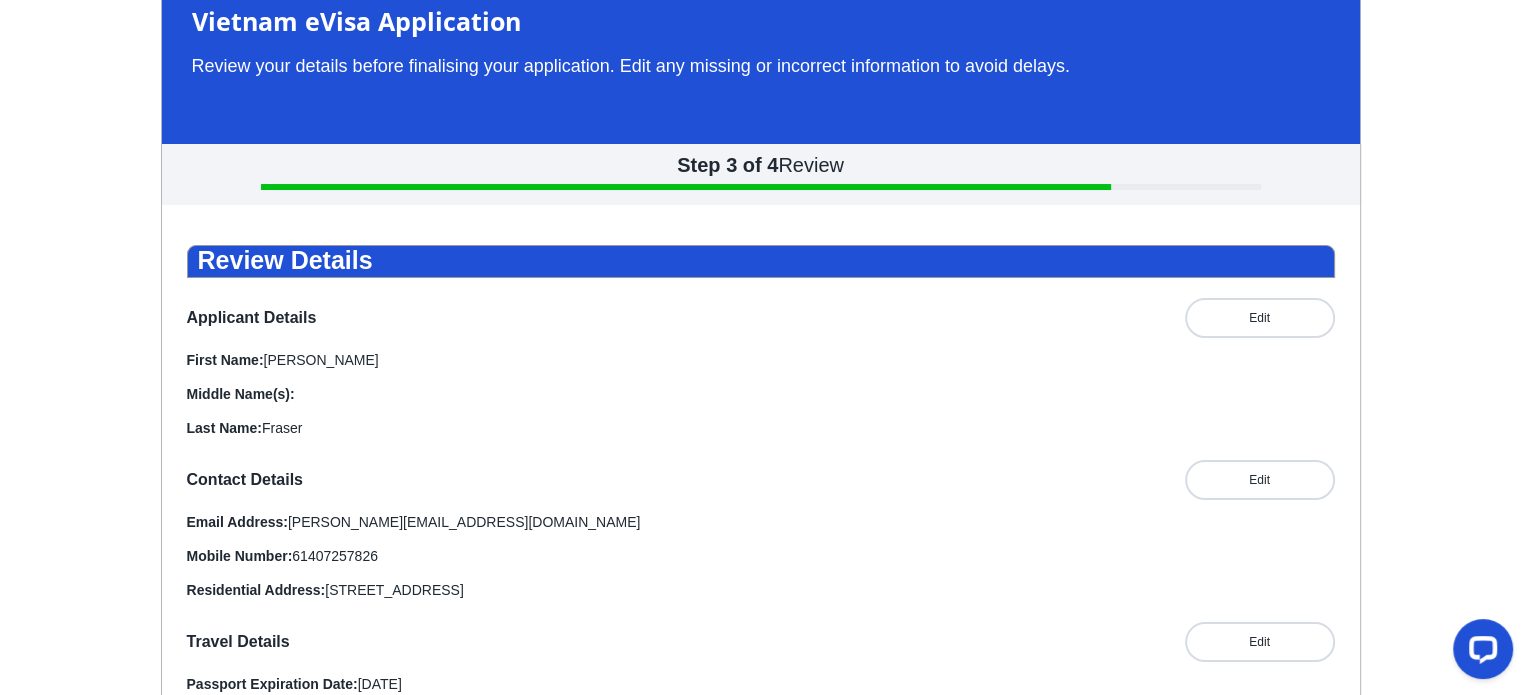scroll, scrollTop: 60, scrollLeft: 0, axis: vertical 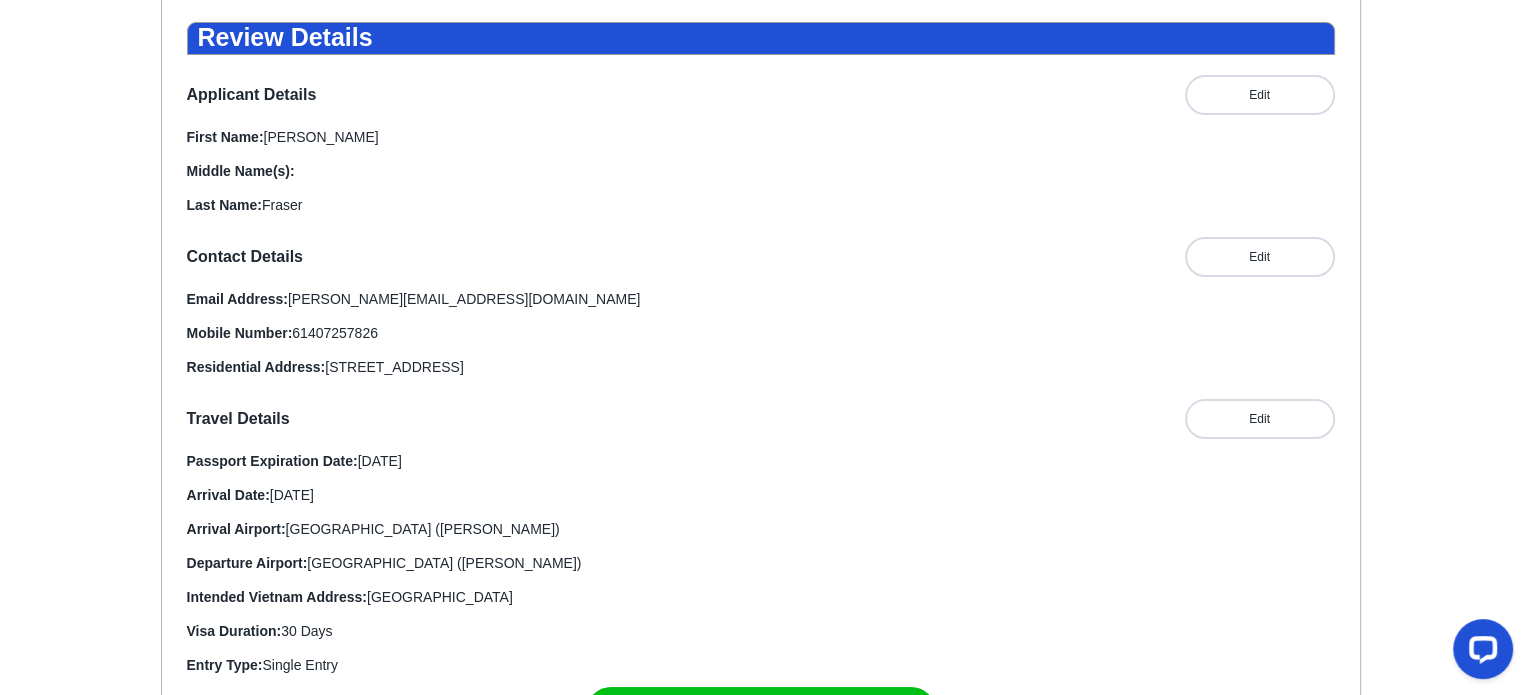 click at bounding box center [297, 171] 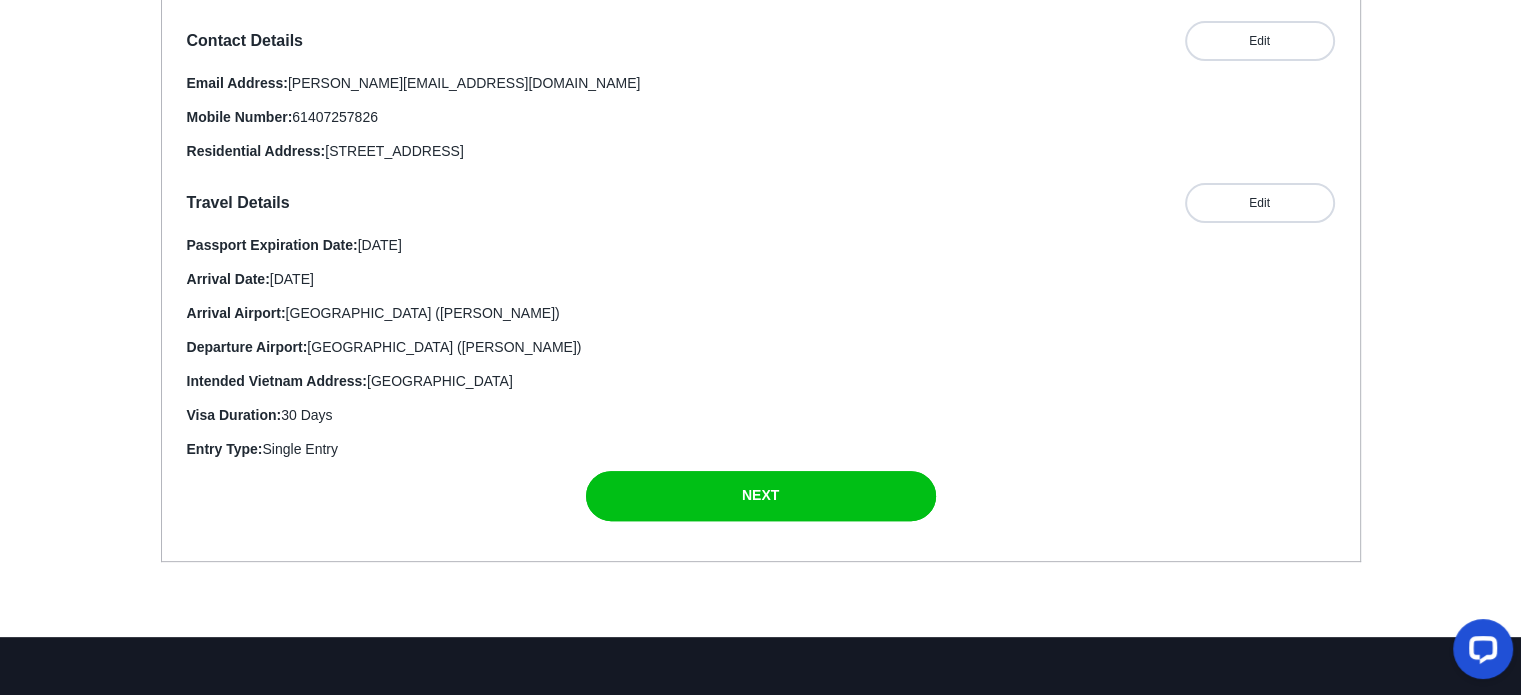 scroll, scrollTop: 571, scrollLeft: 0, axis: vertical 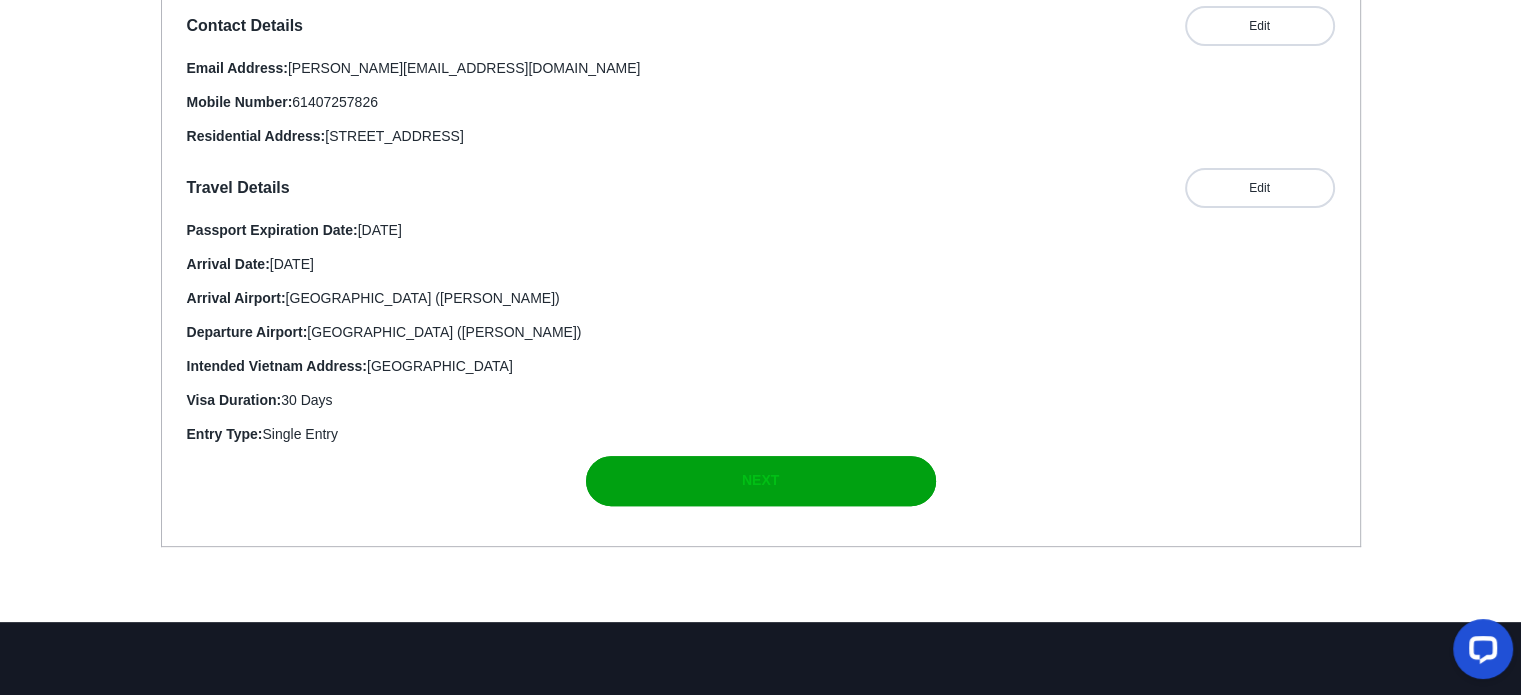 click at bounding box center (761, 481) 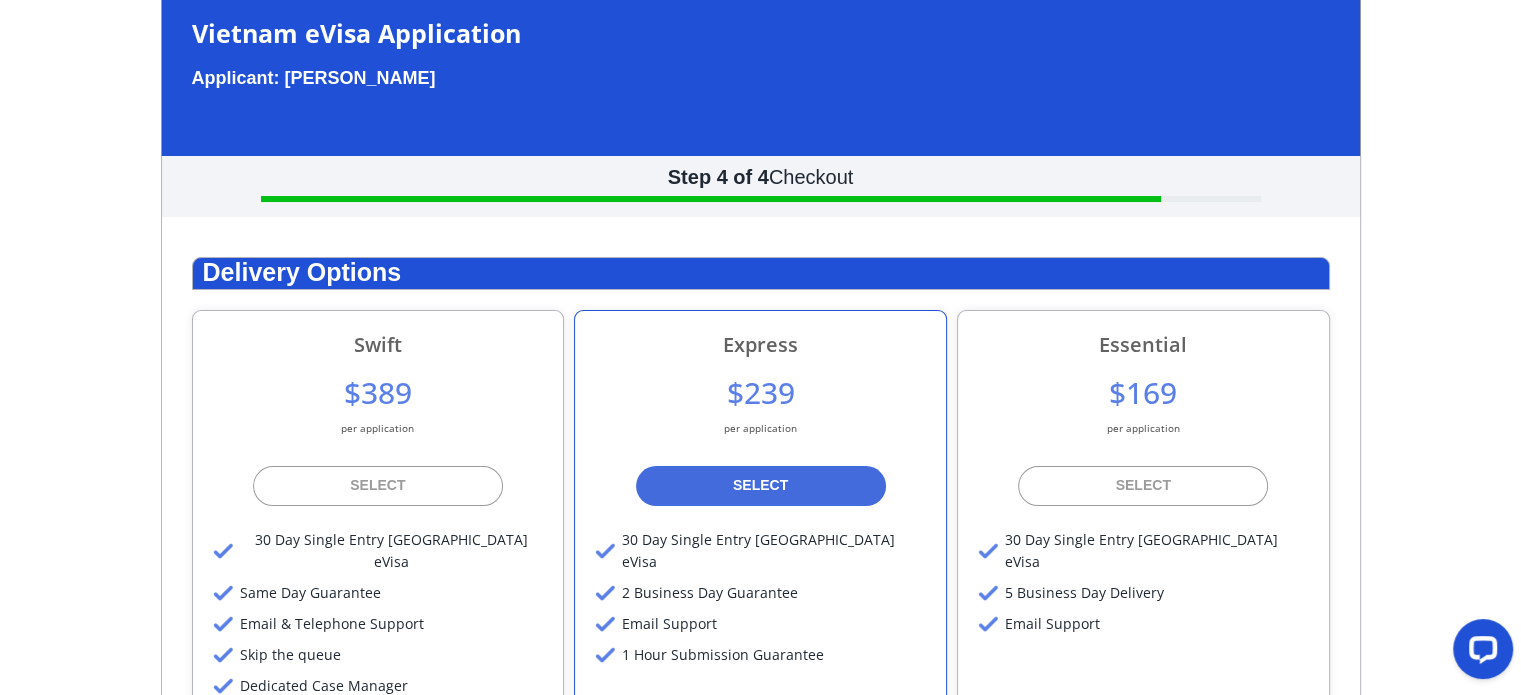 scroll, scrollTop: 60, scrollLeft: 0, axis: vertical 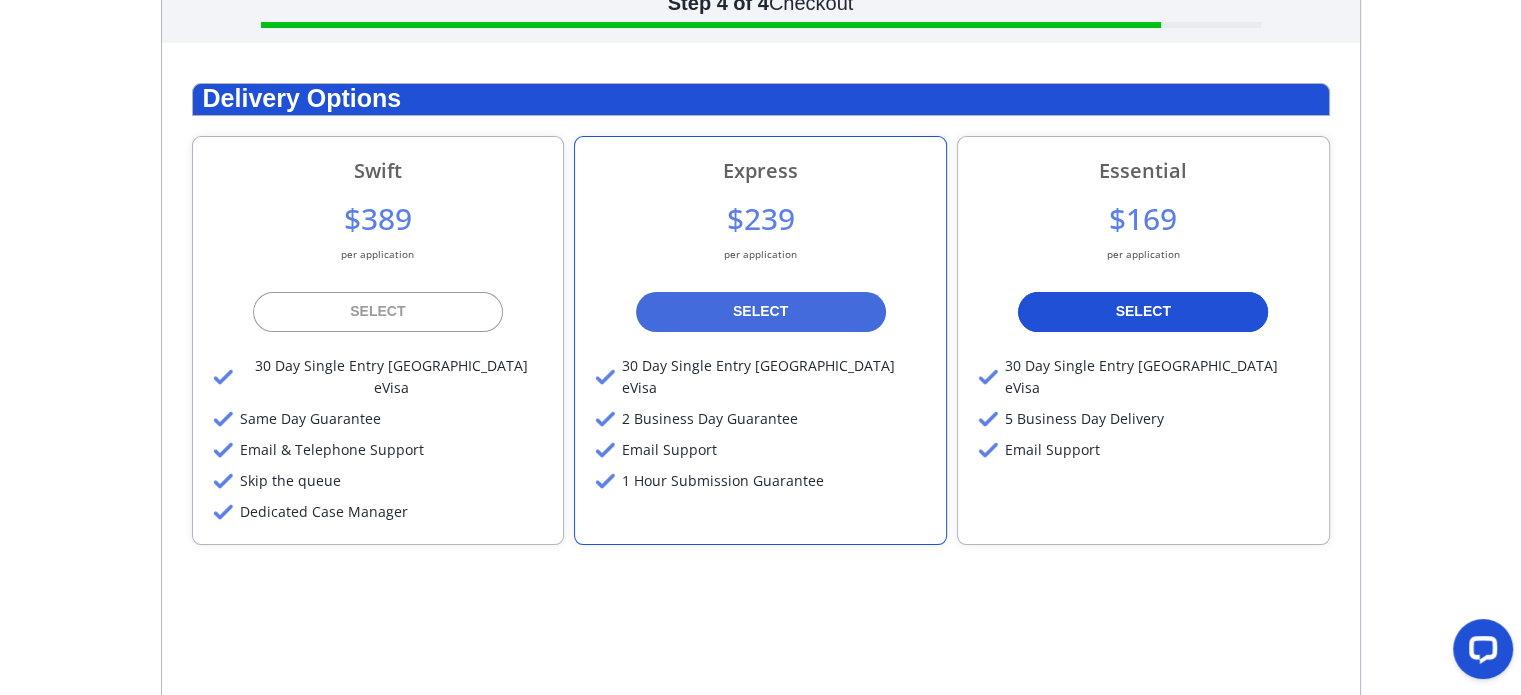 click on "SELECT" at bounding box center [1143, 311] 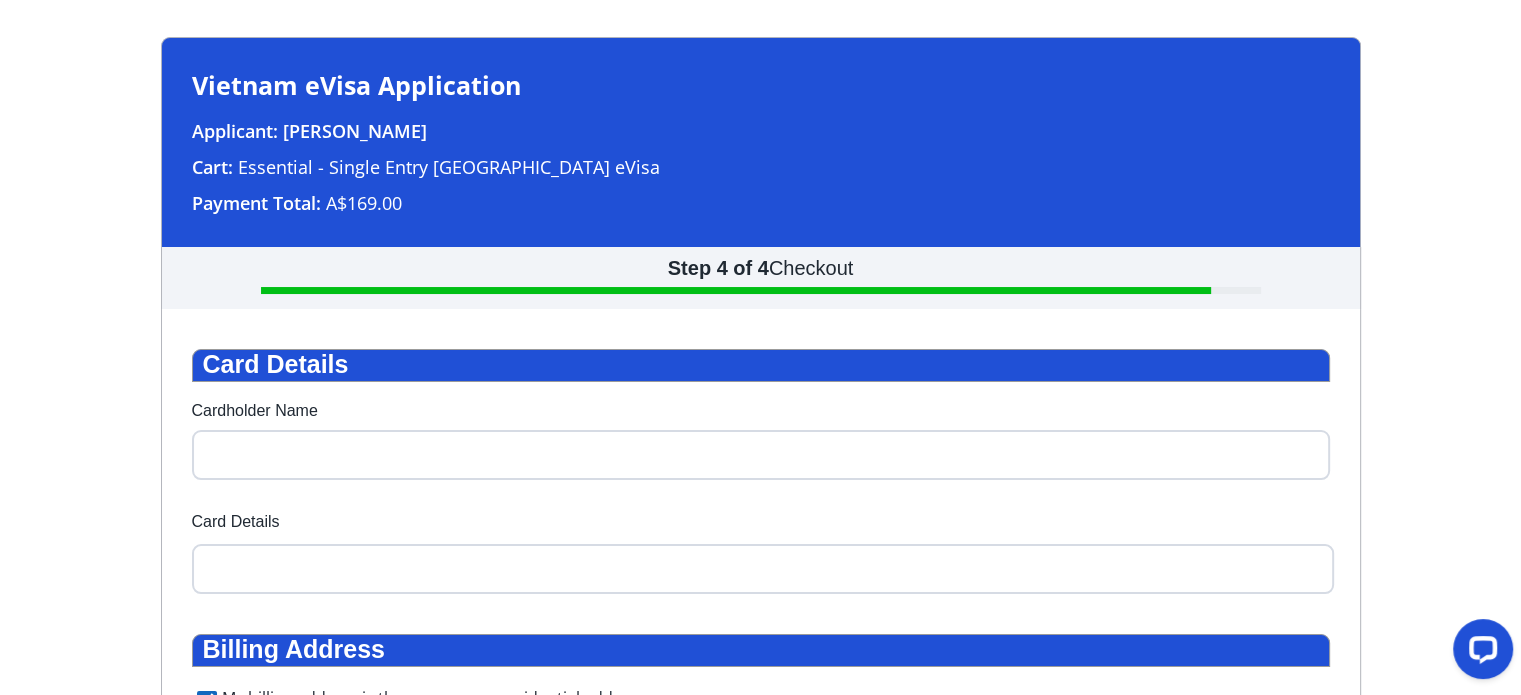 scroll, scrollTop: 60, scrollLeft: 0, axis: vertical 